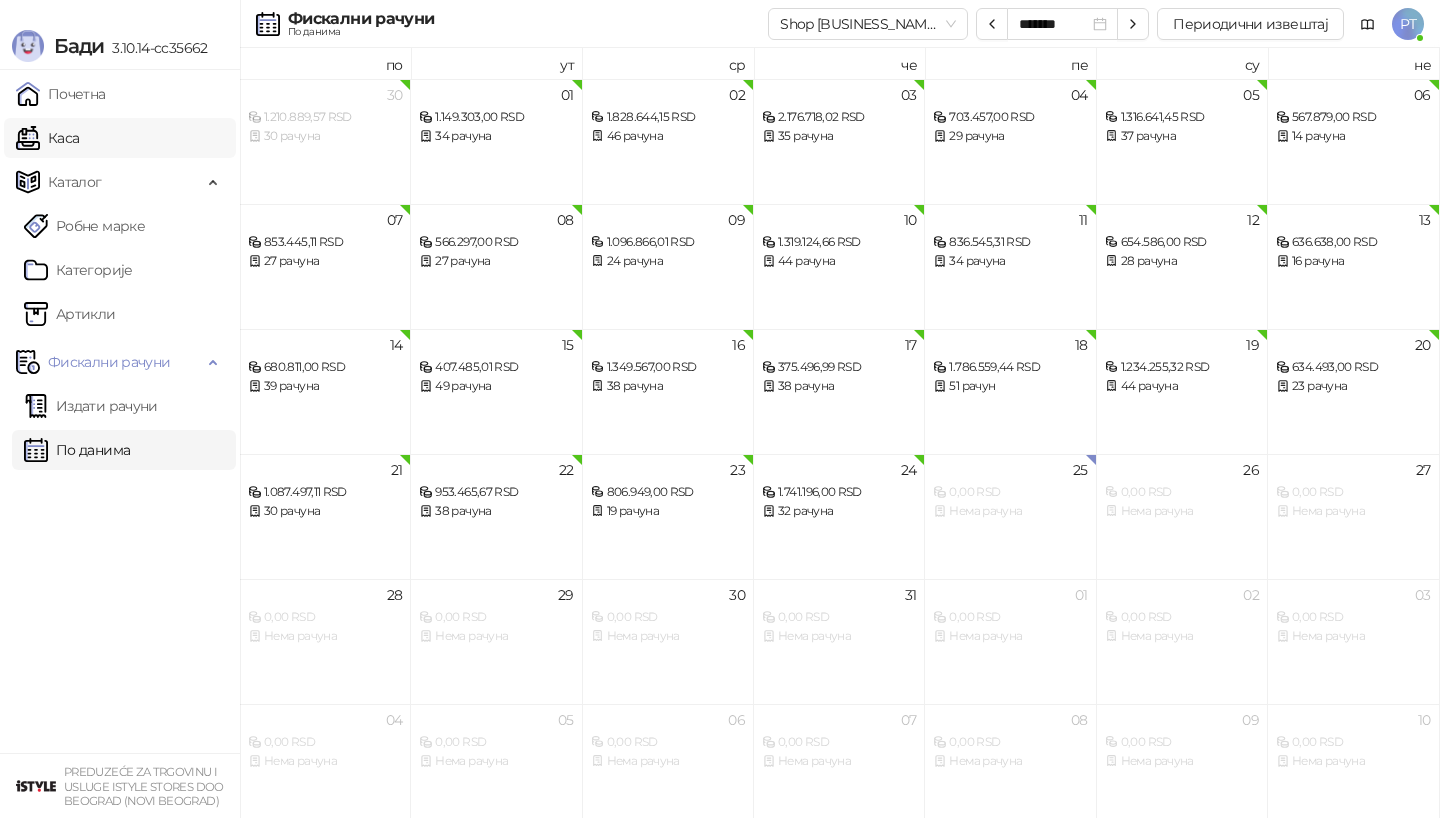 scroll, scrollTop: 0, scrollLeft: 0, axis: both 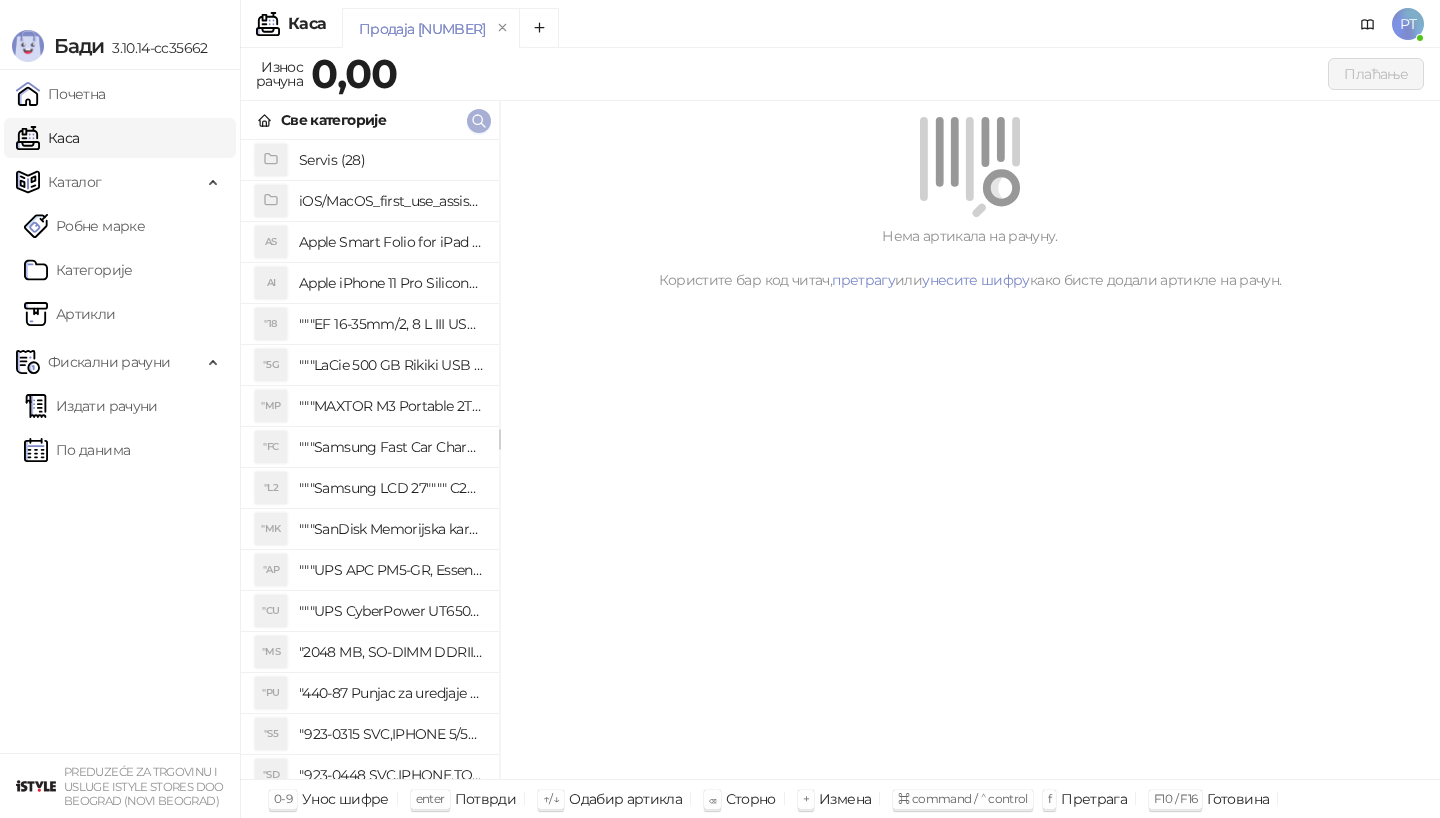 click 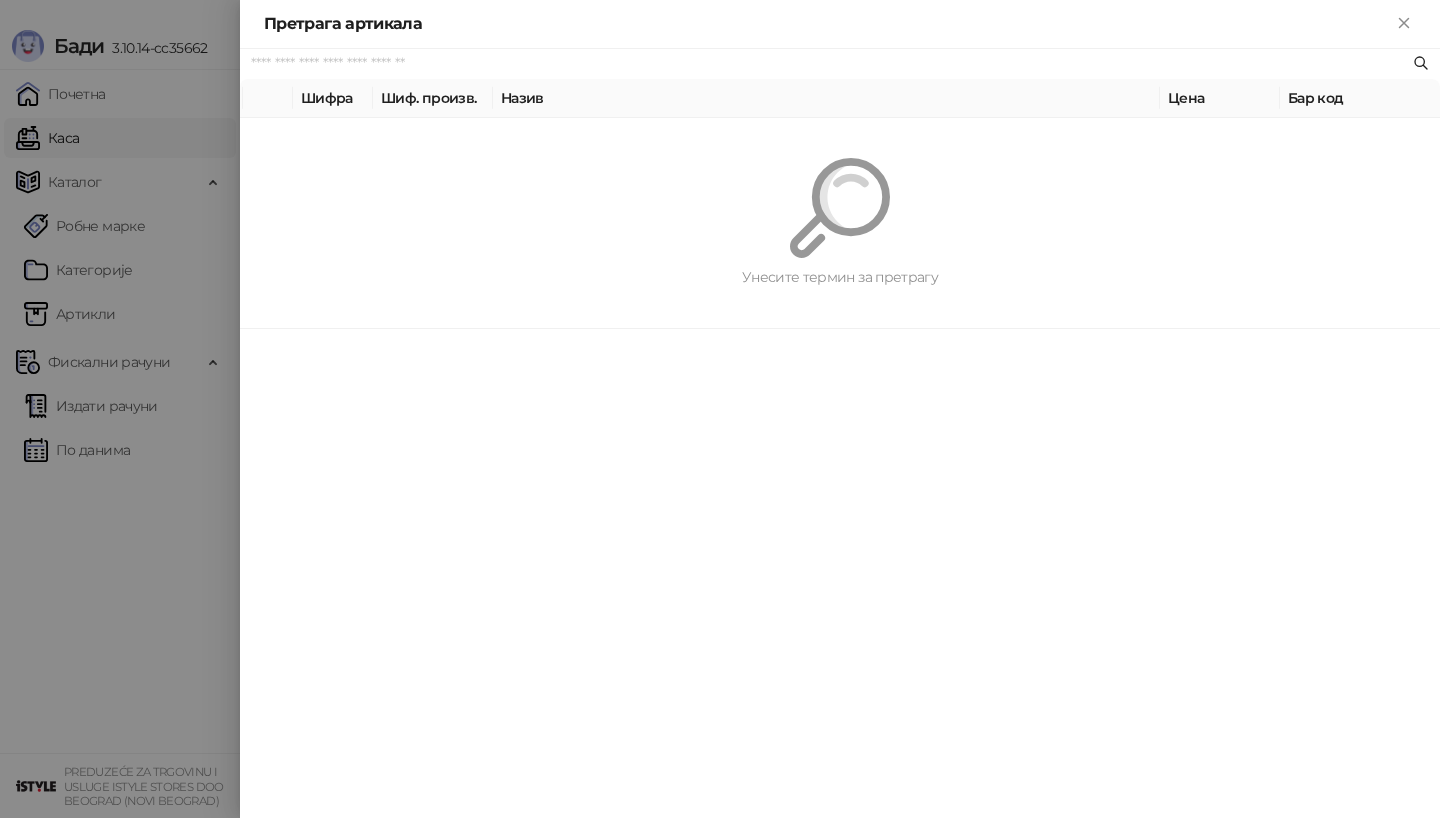 paste on "*********" 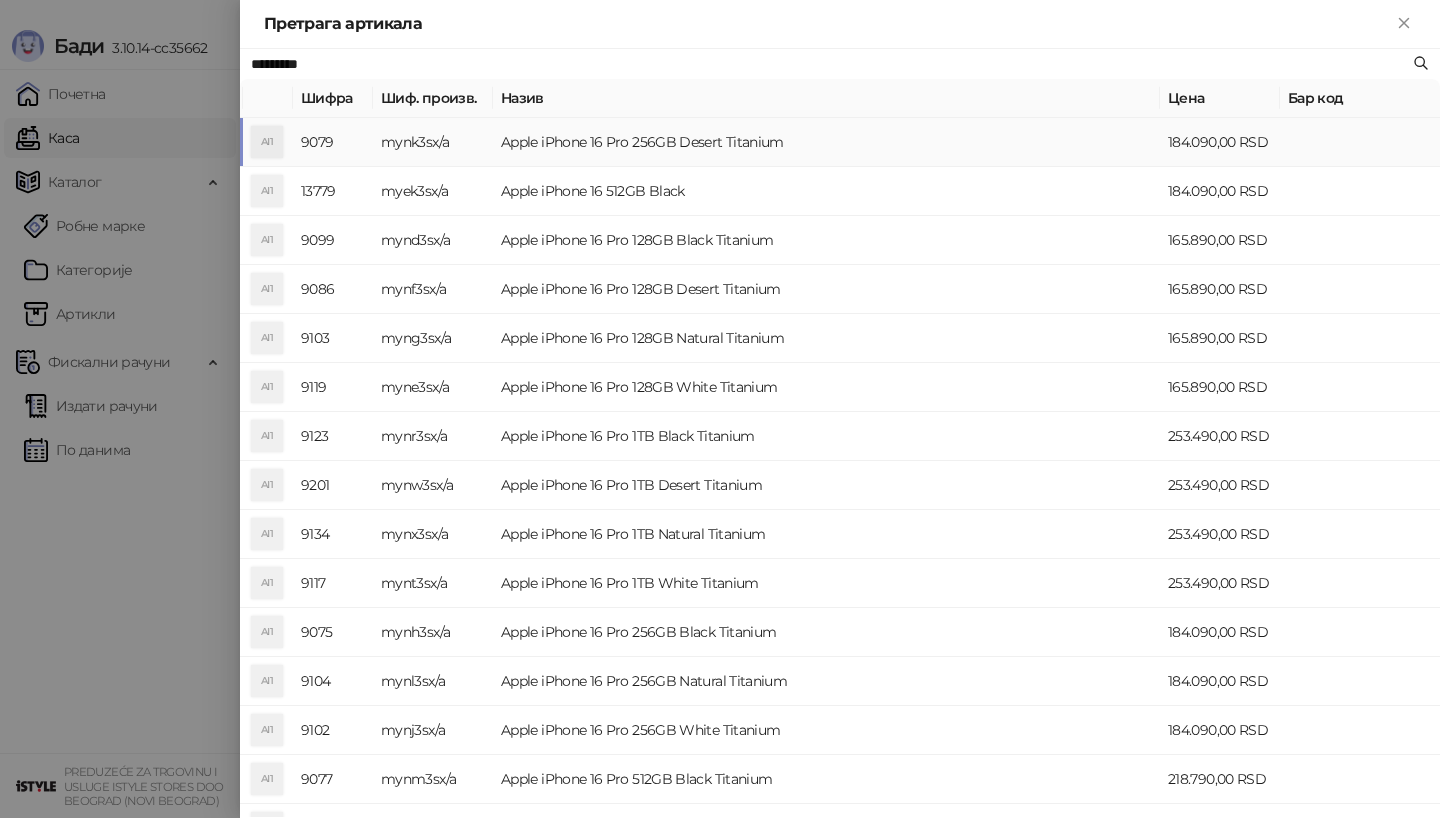 type on "*********" 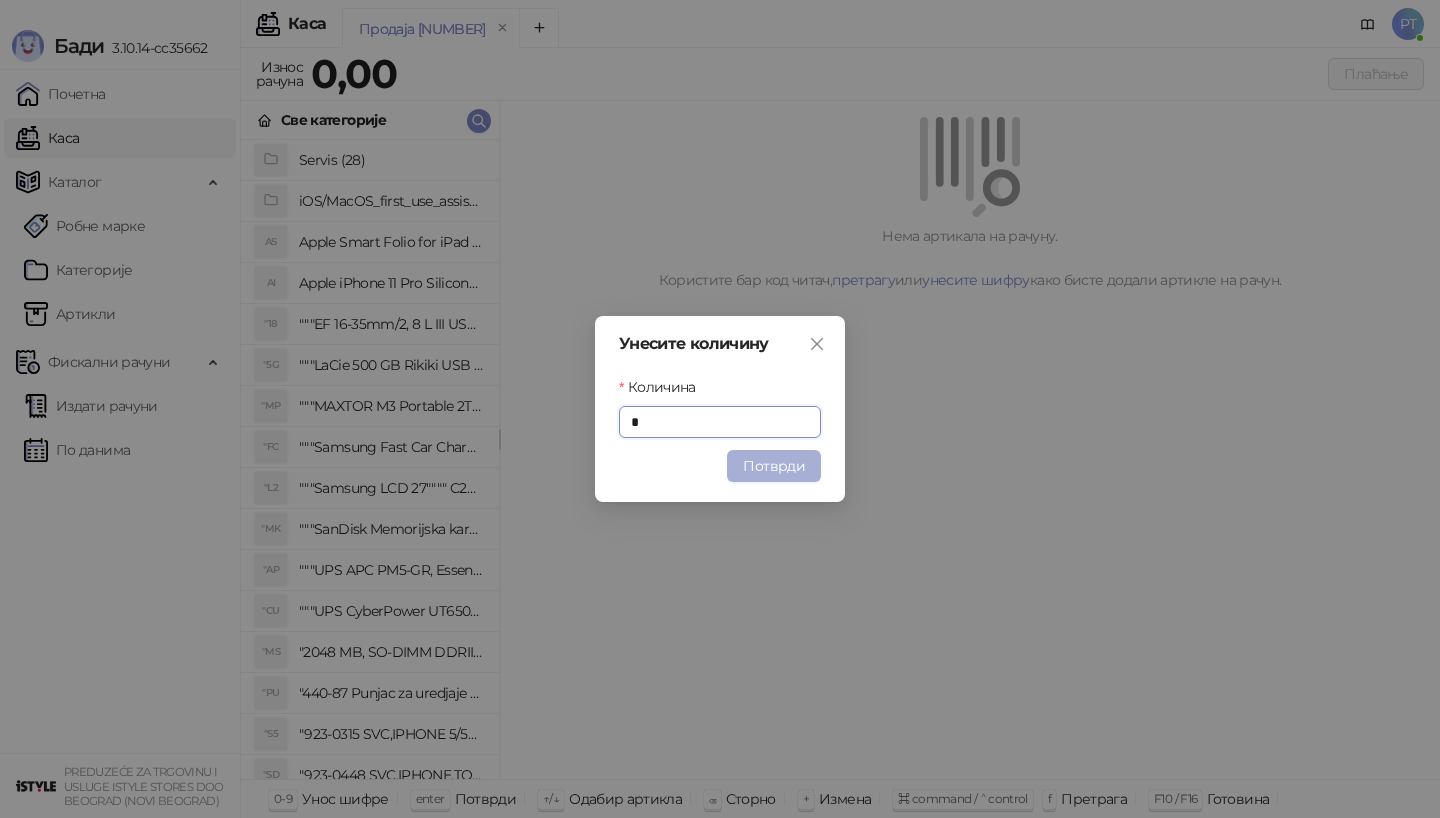 click on "Потврди" at bounding box center (774, 466) 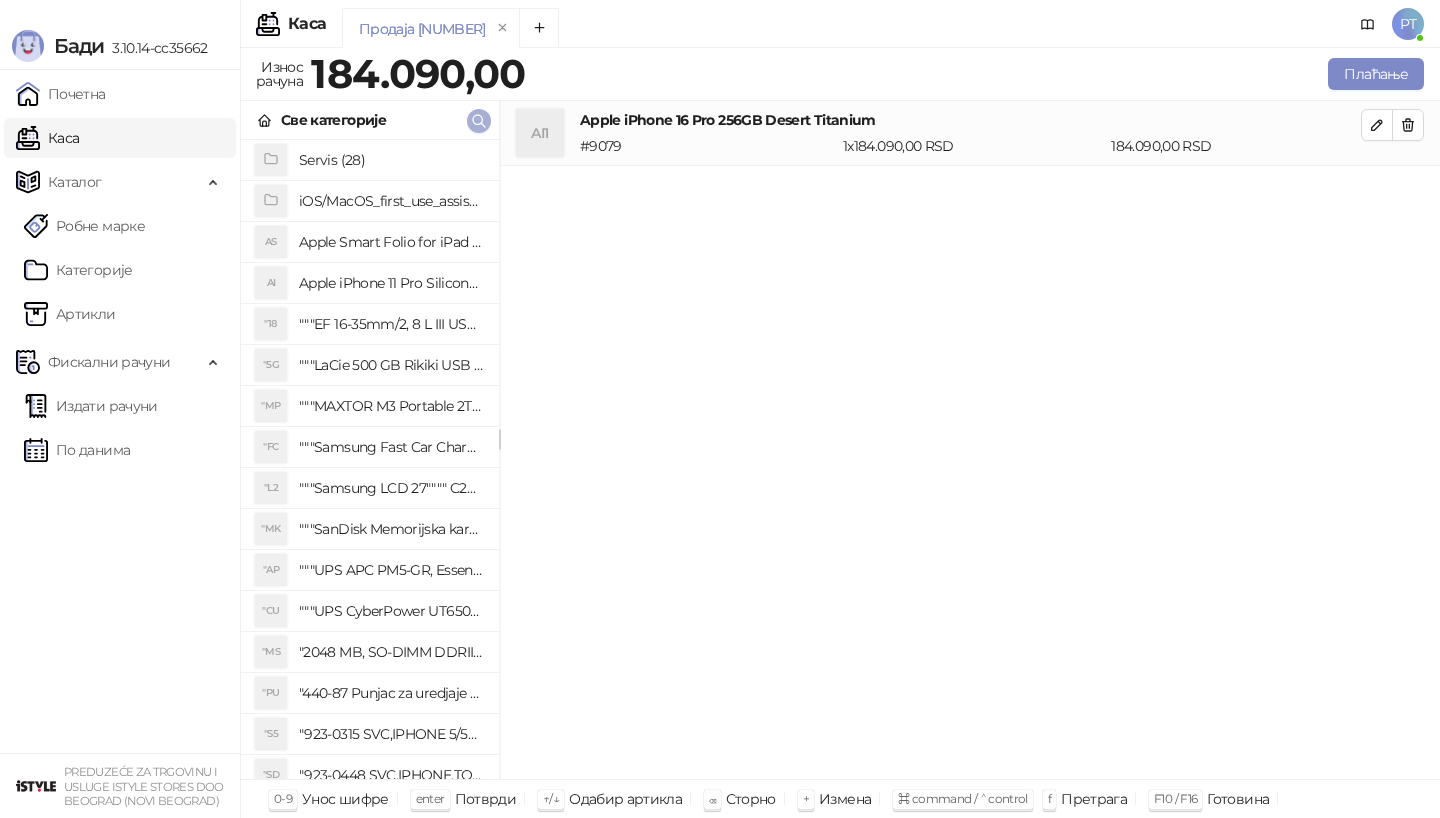 type 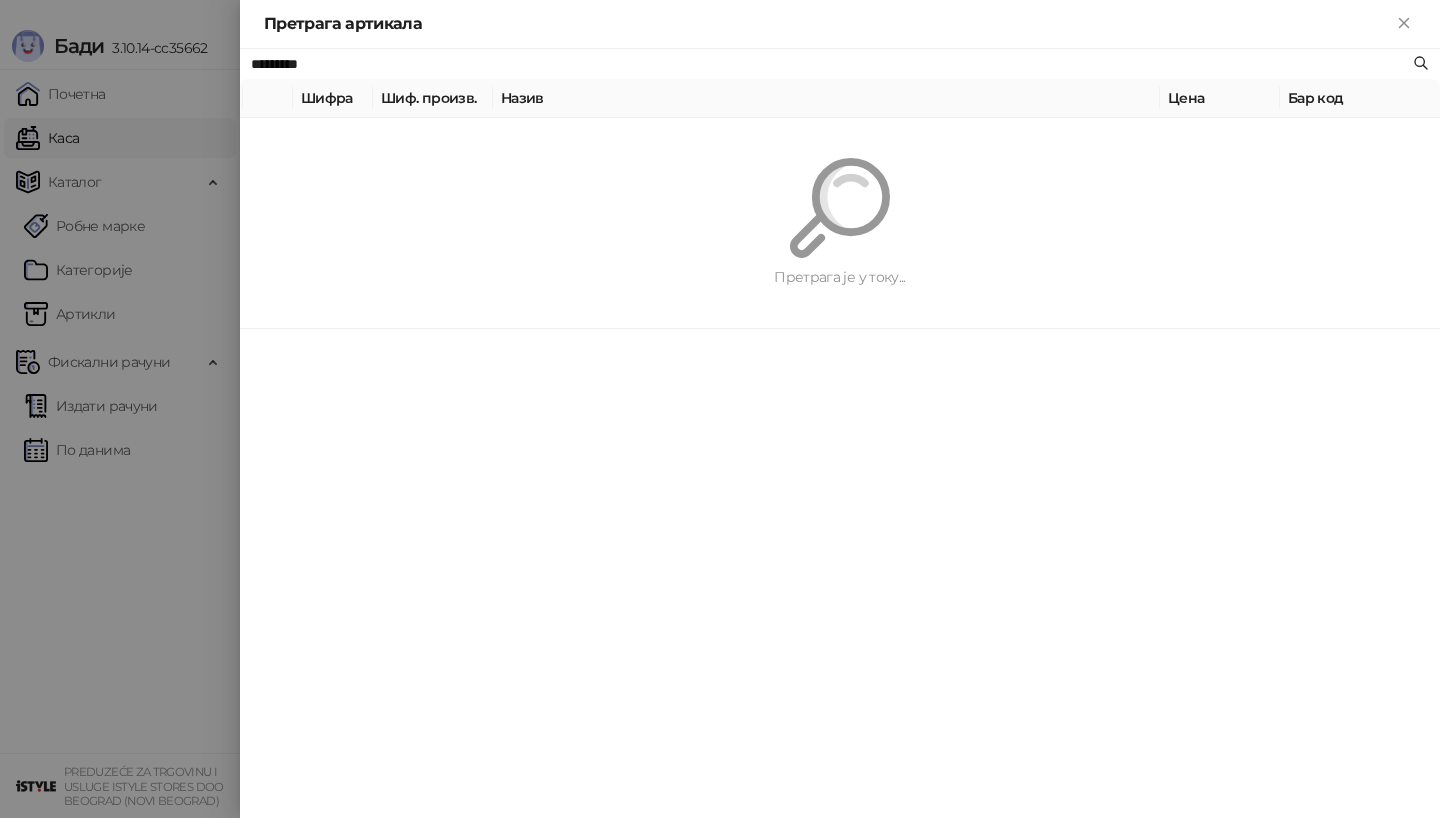 paste 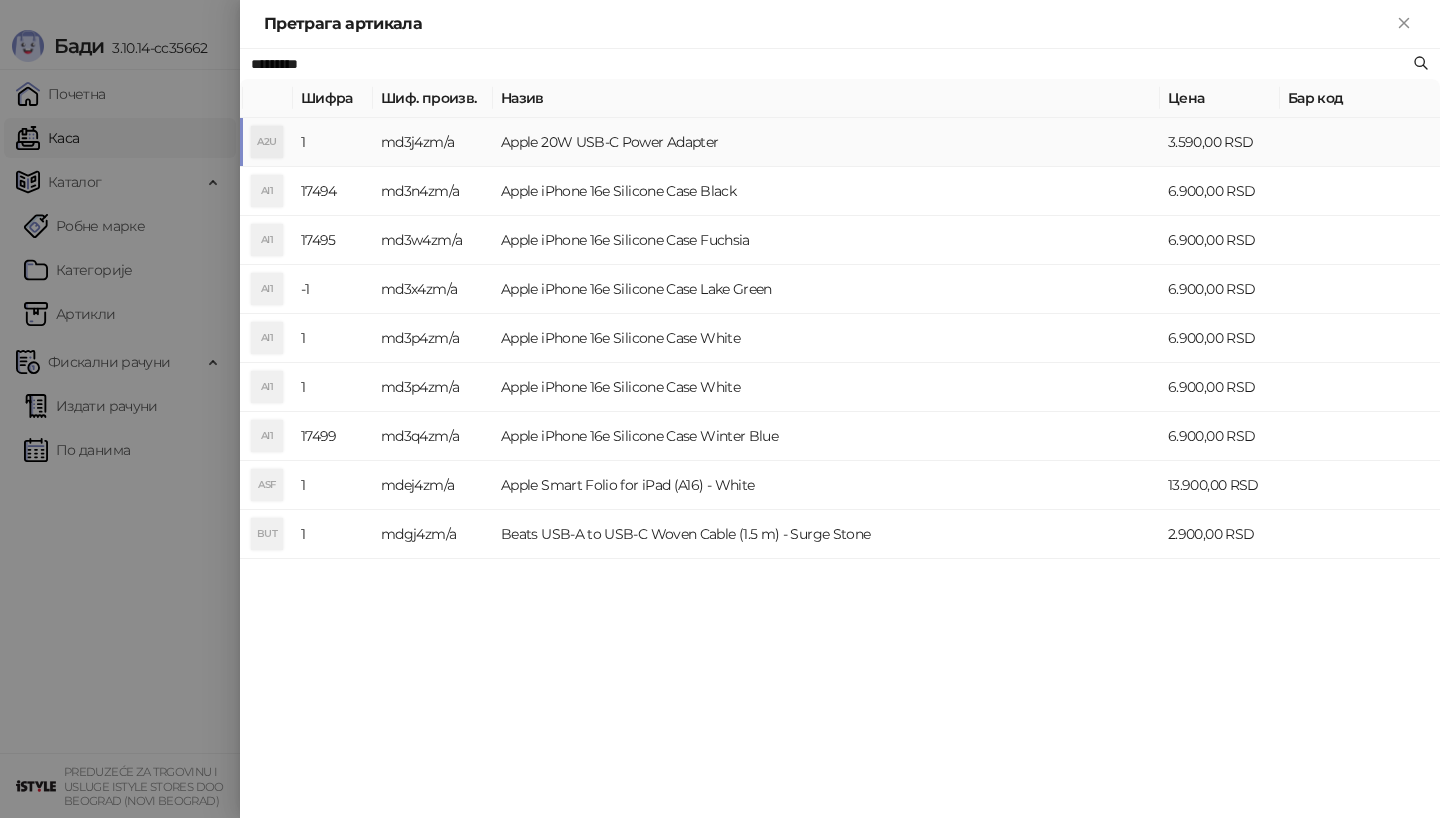 type on "*********" 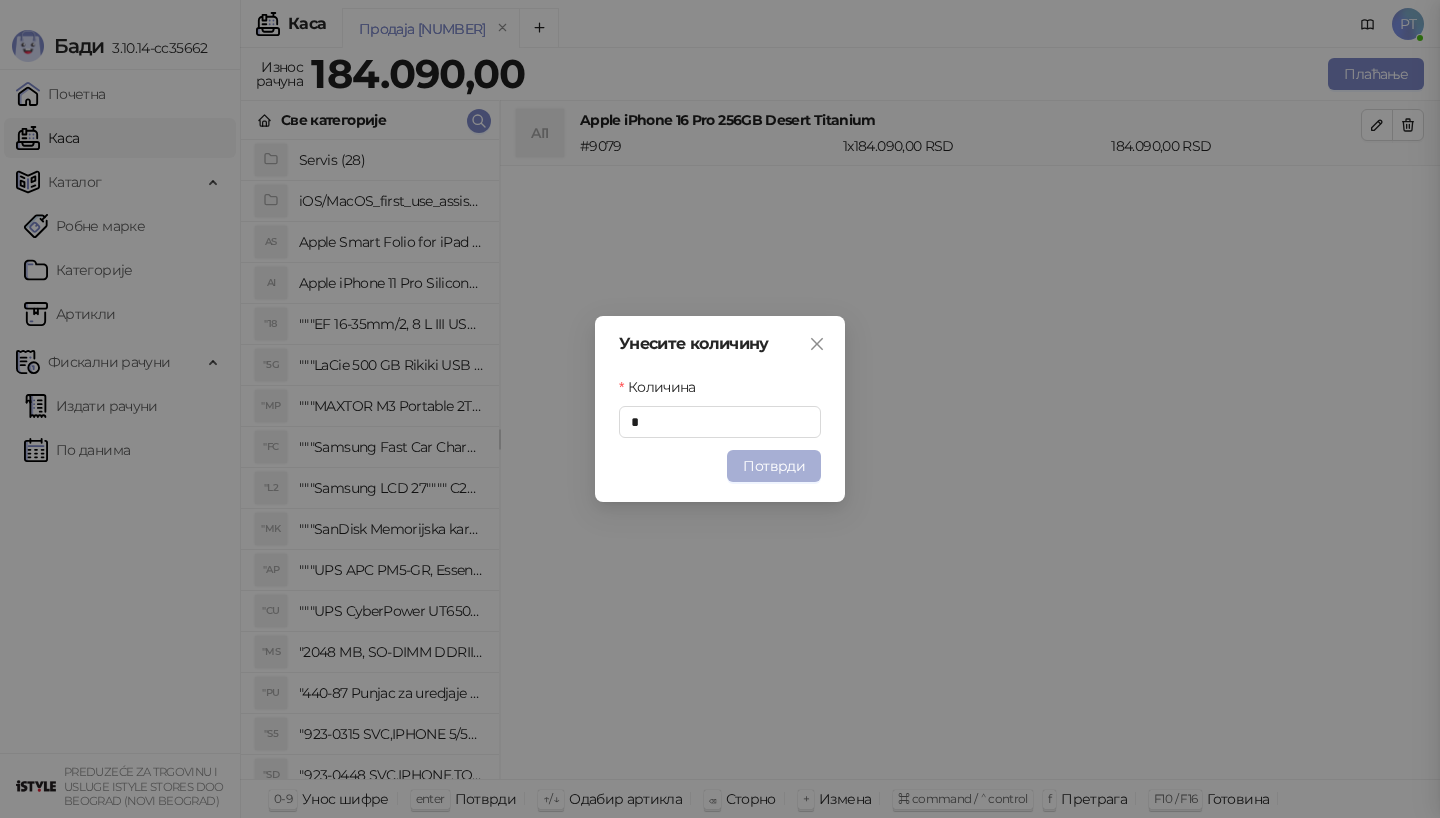 click on "Потврди" at bounding box center [774, 466] 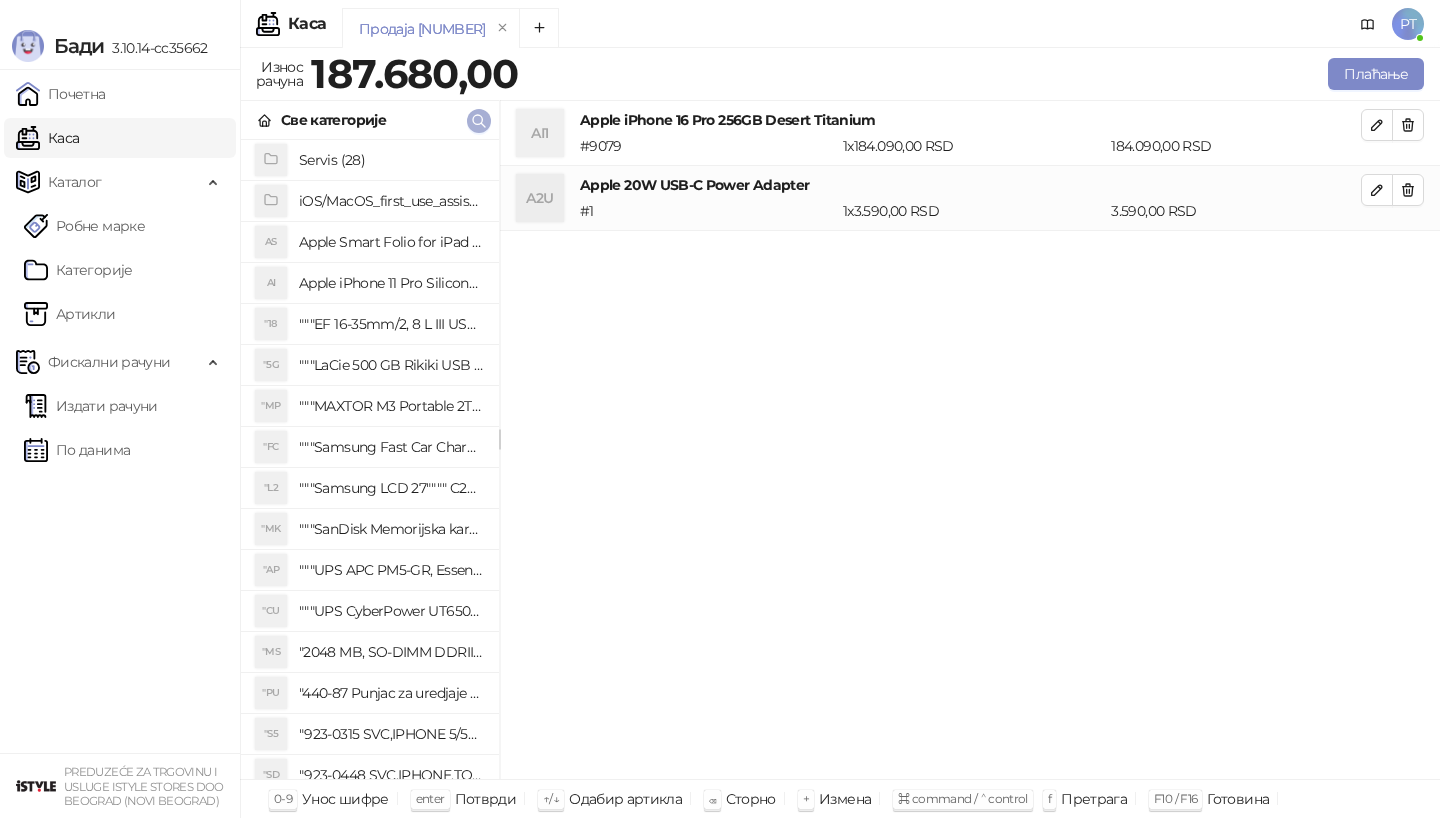 click 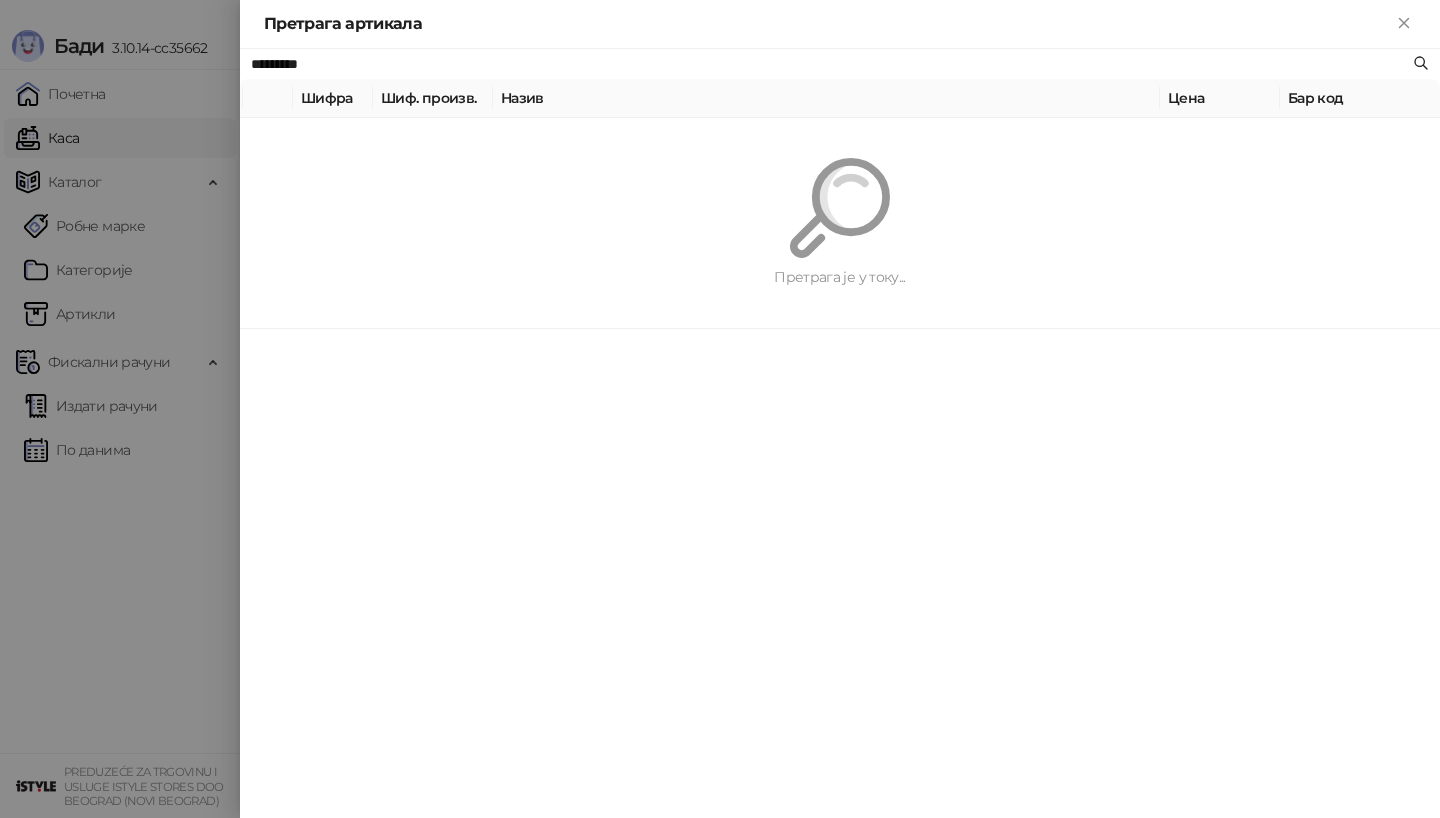 paste on "***" 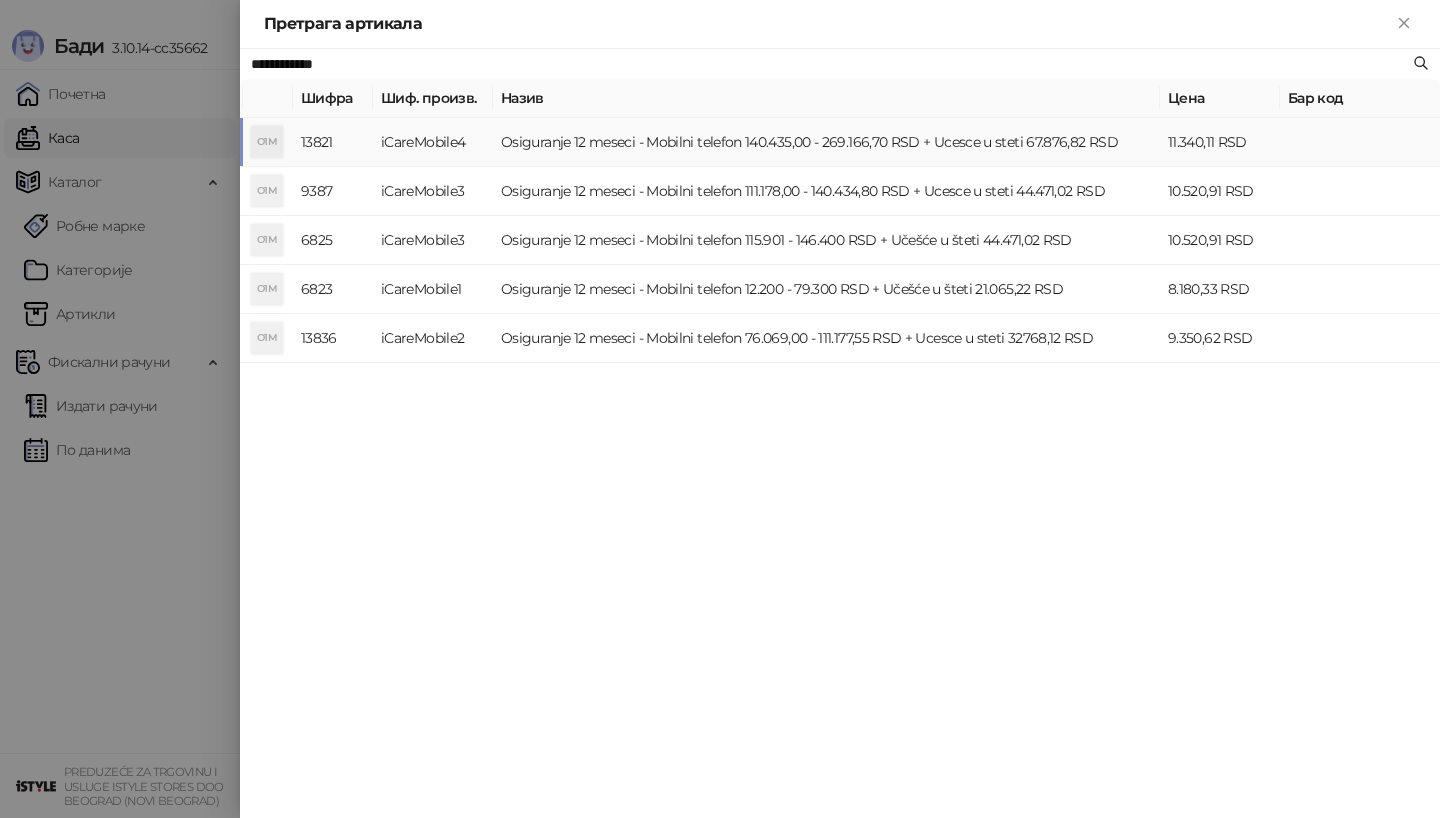 type on "**********" 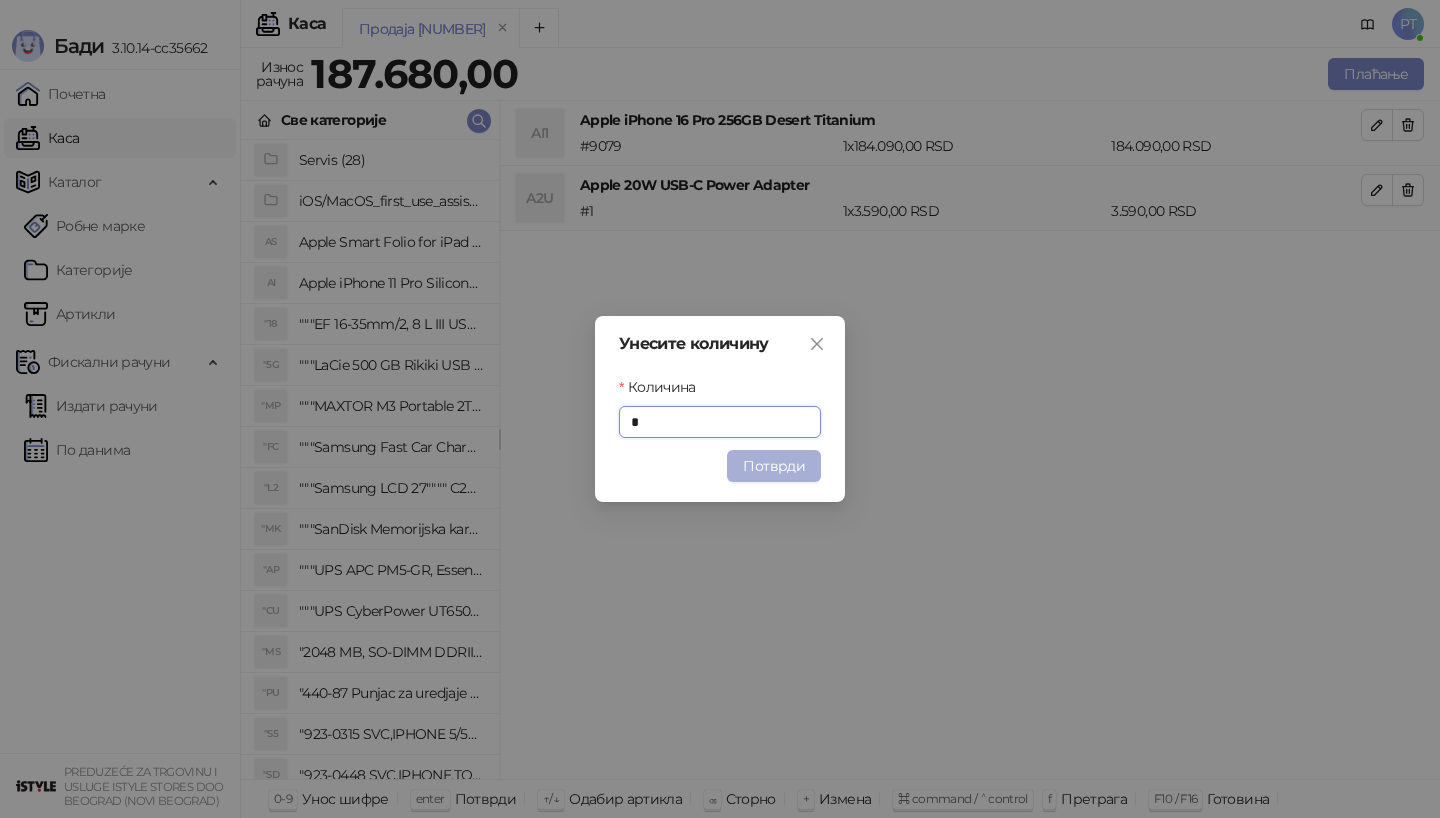 click on "Потврди" at bounding box center (774, 466) 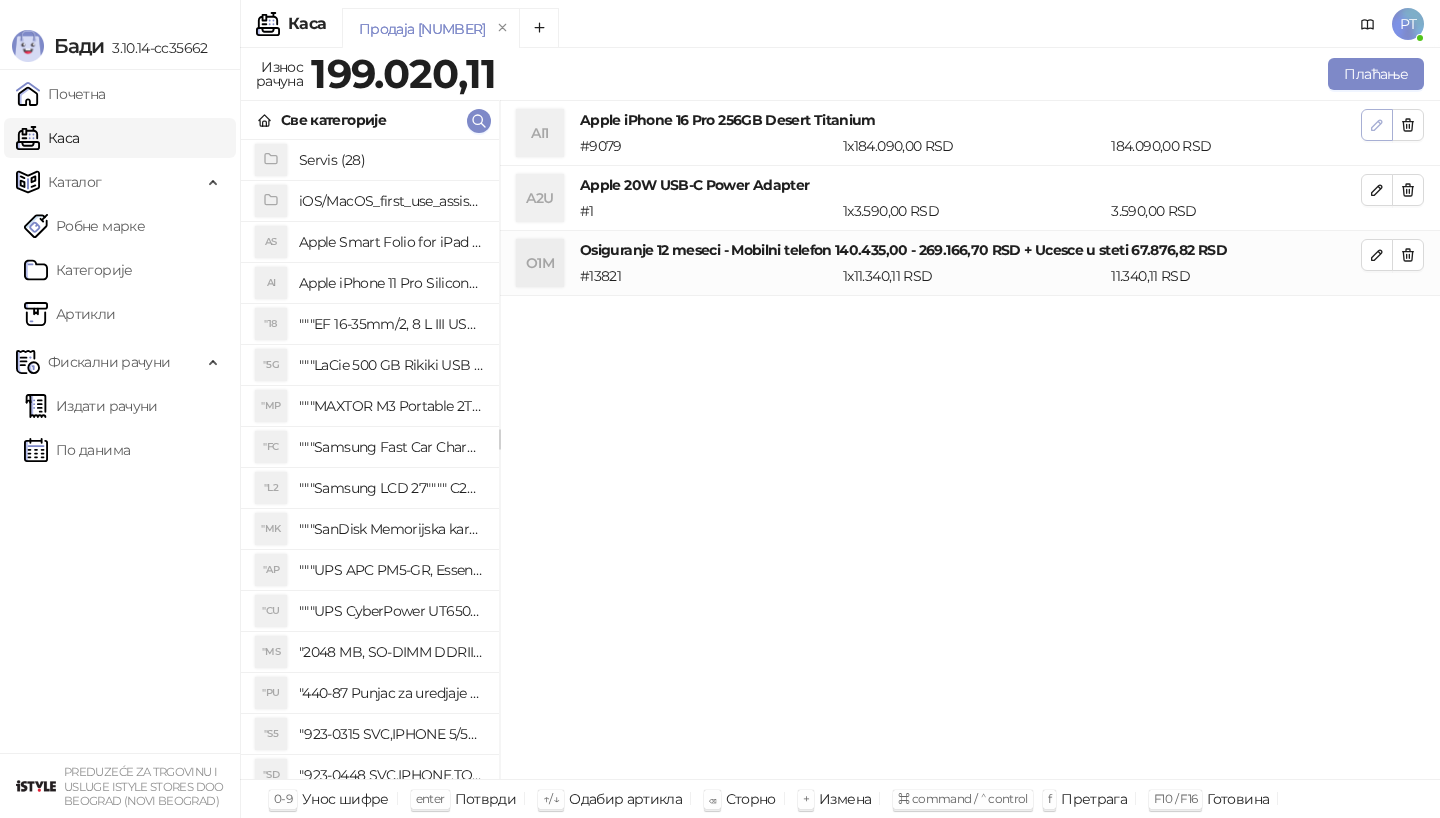click 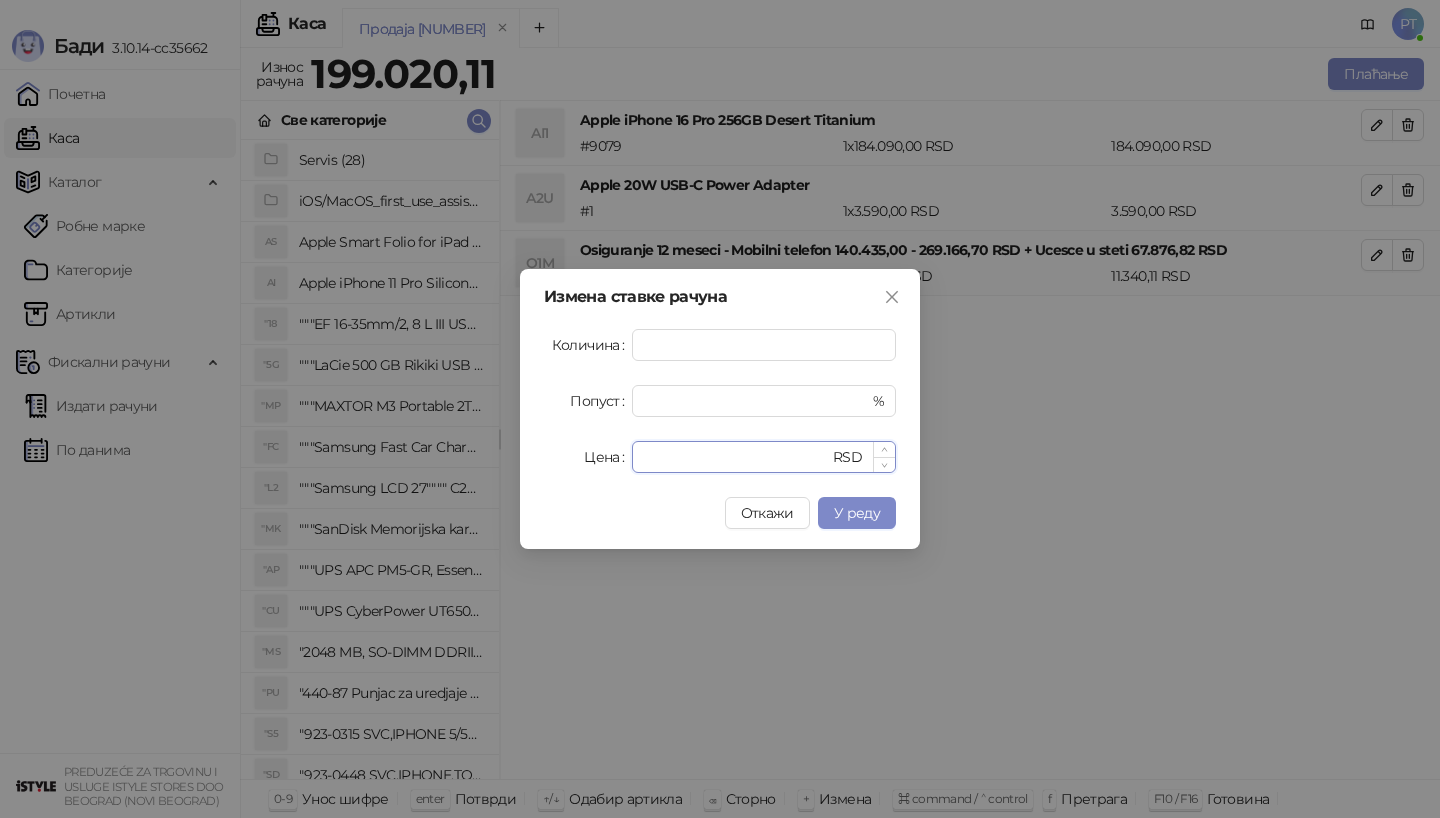click on "******" at bounding box center (736, 457) 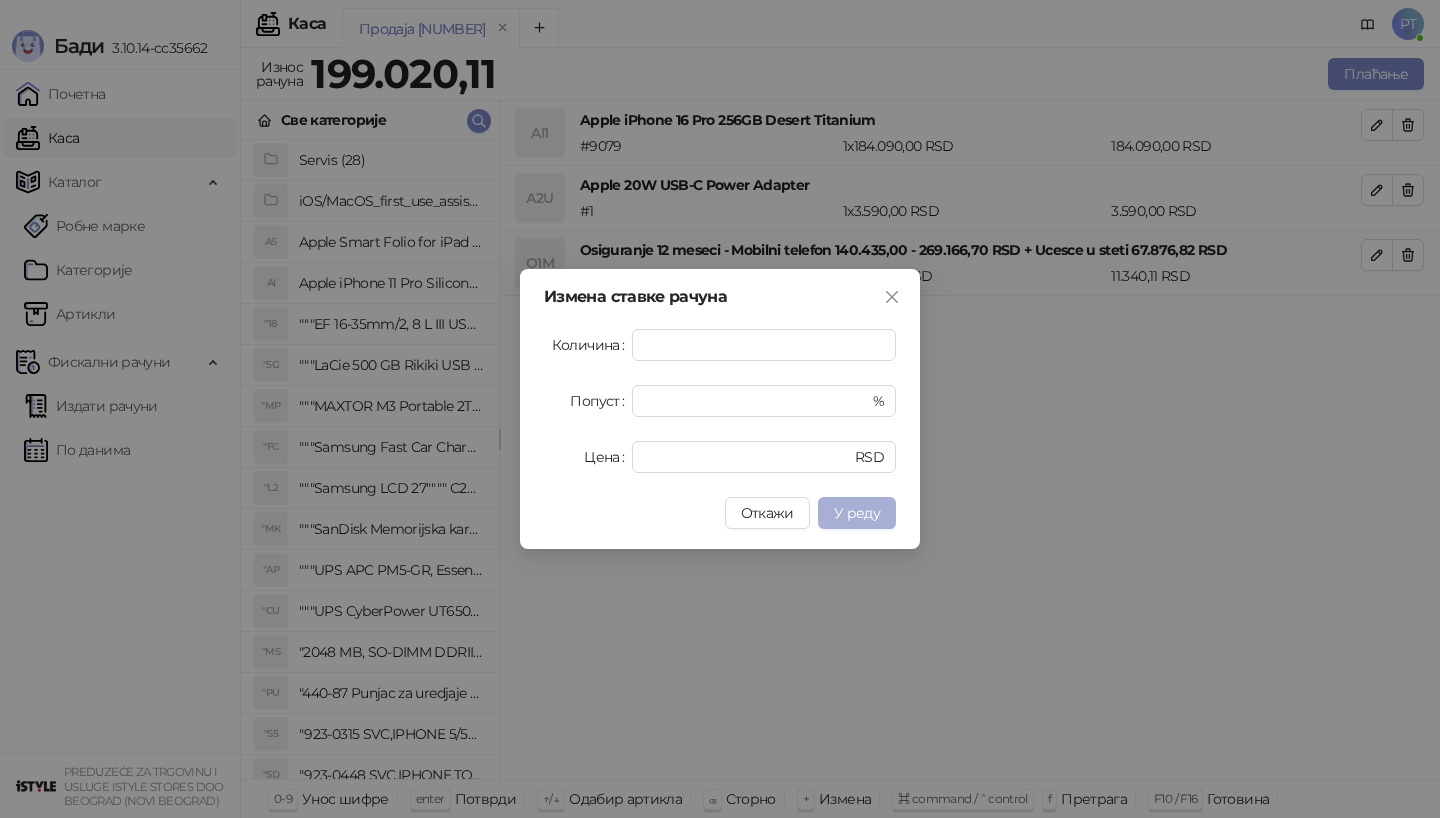 type on "******" 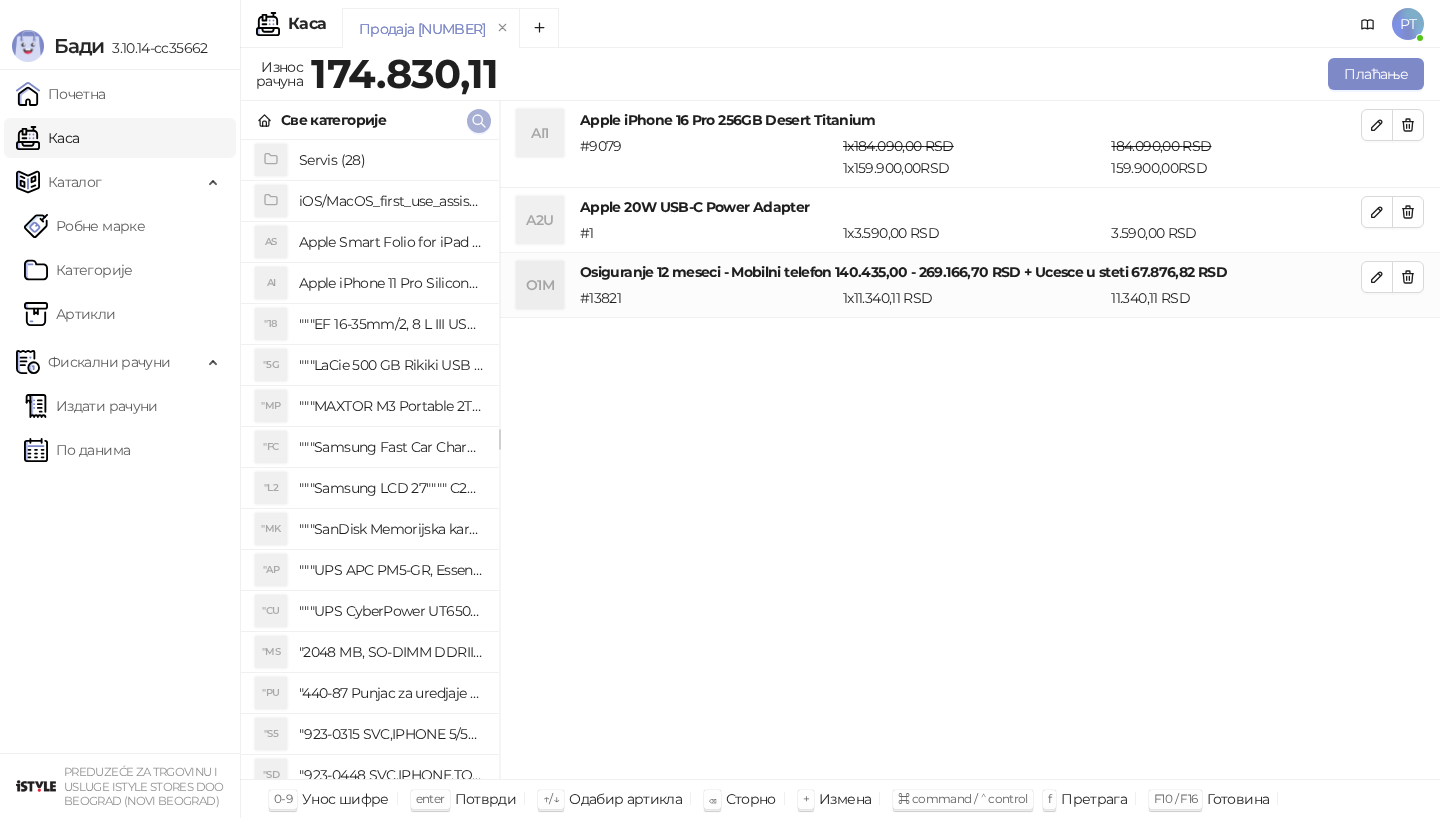 click 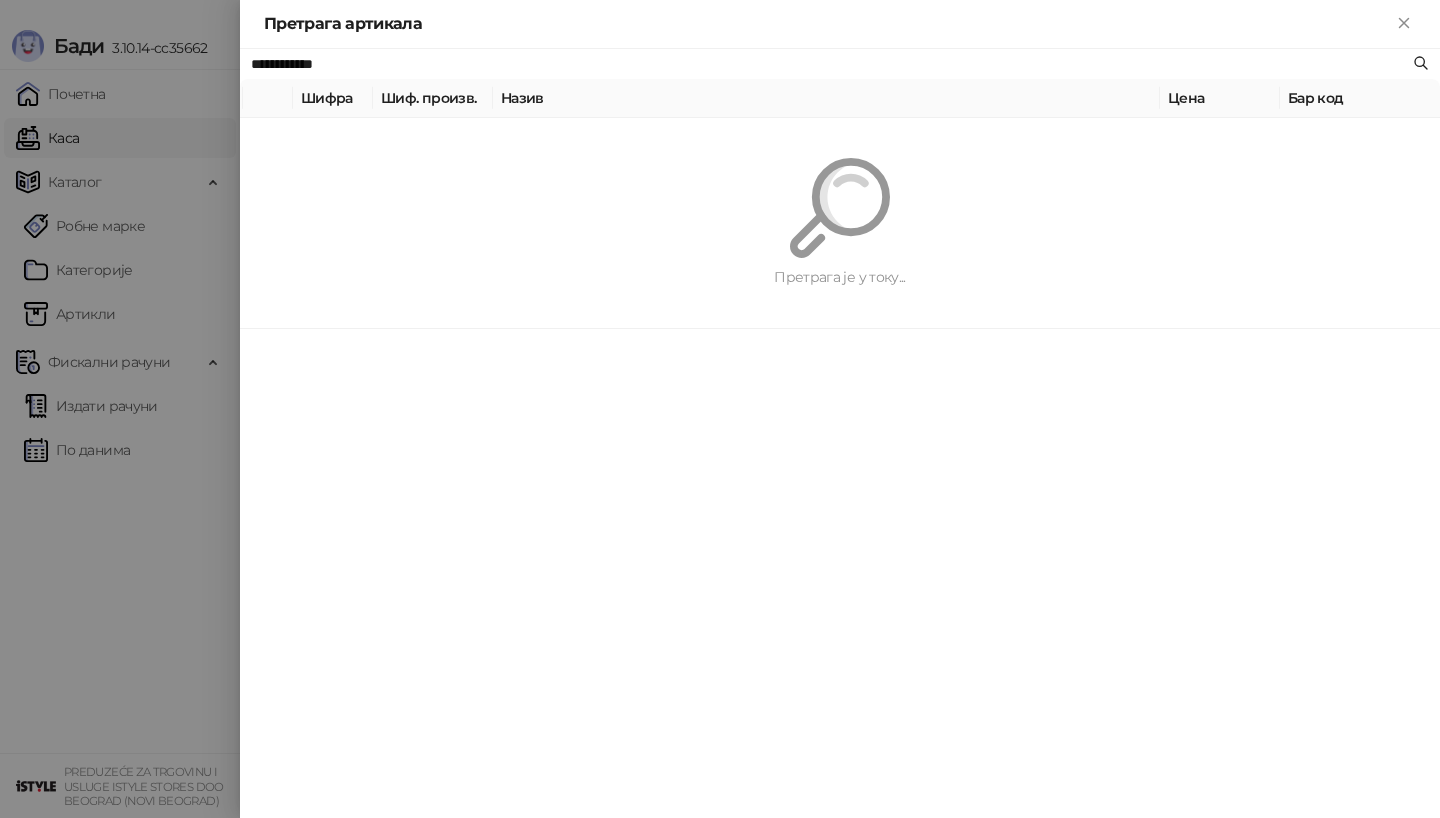 paste on "********" 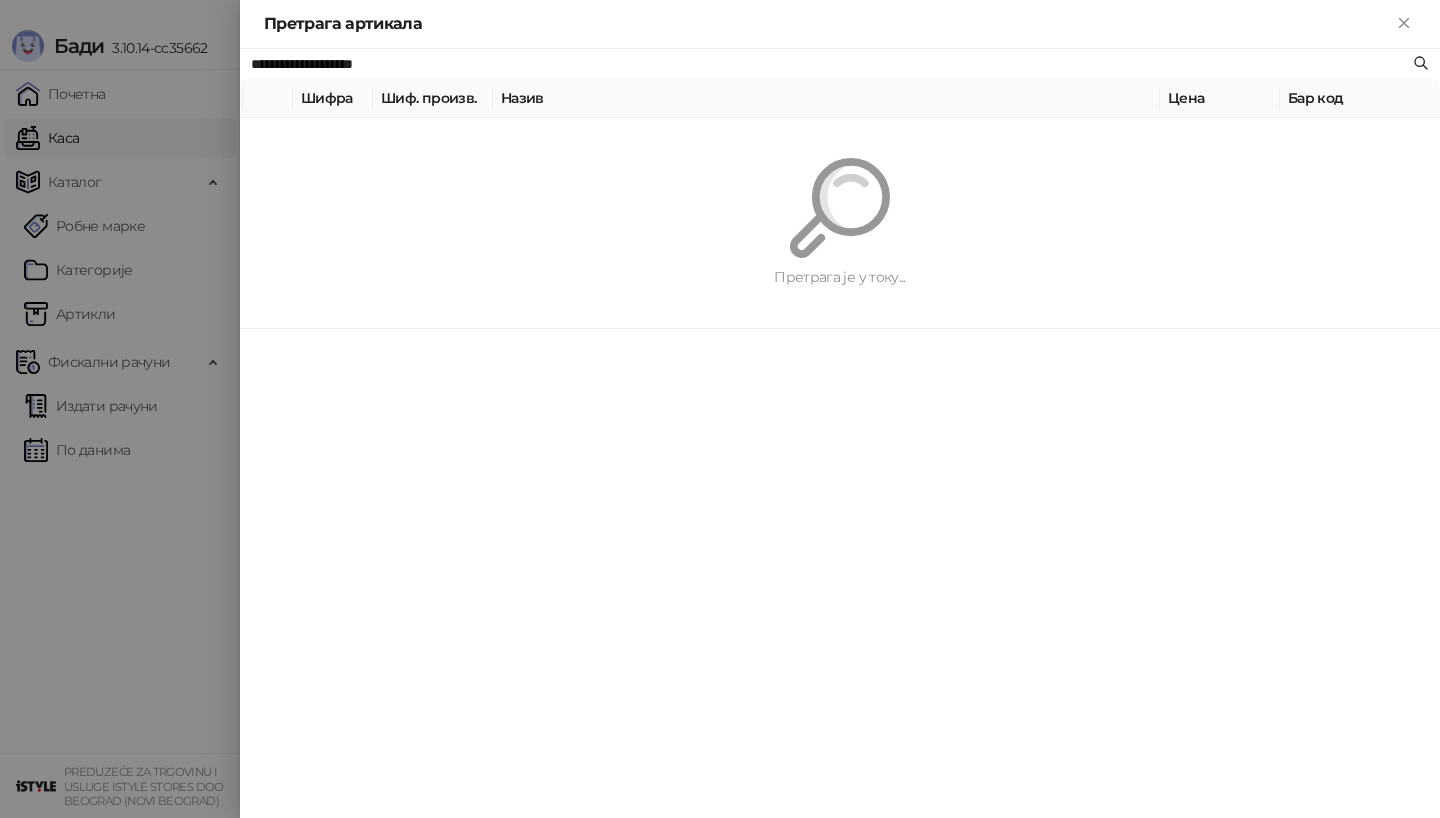 type on "**********" 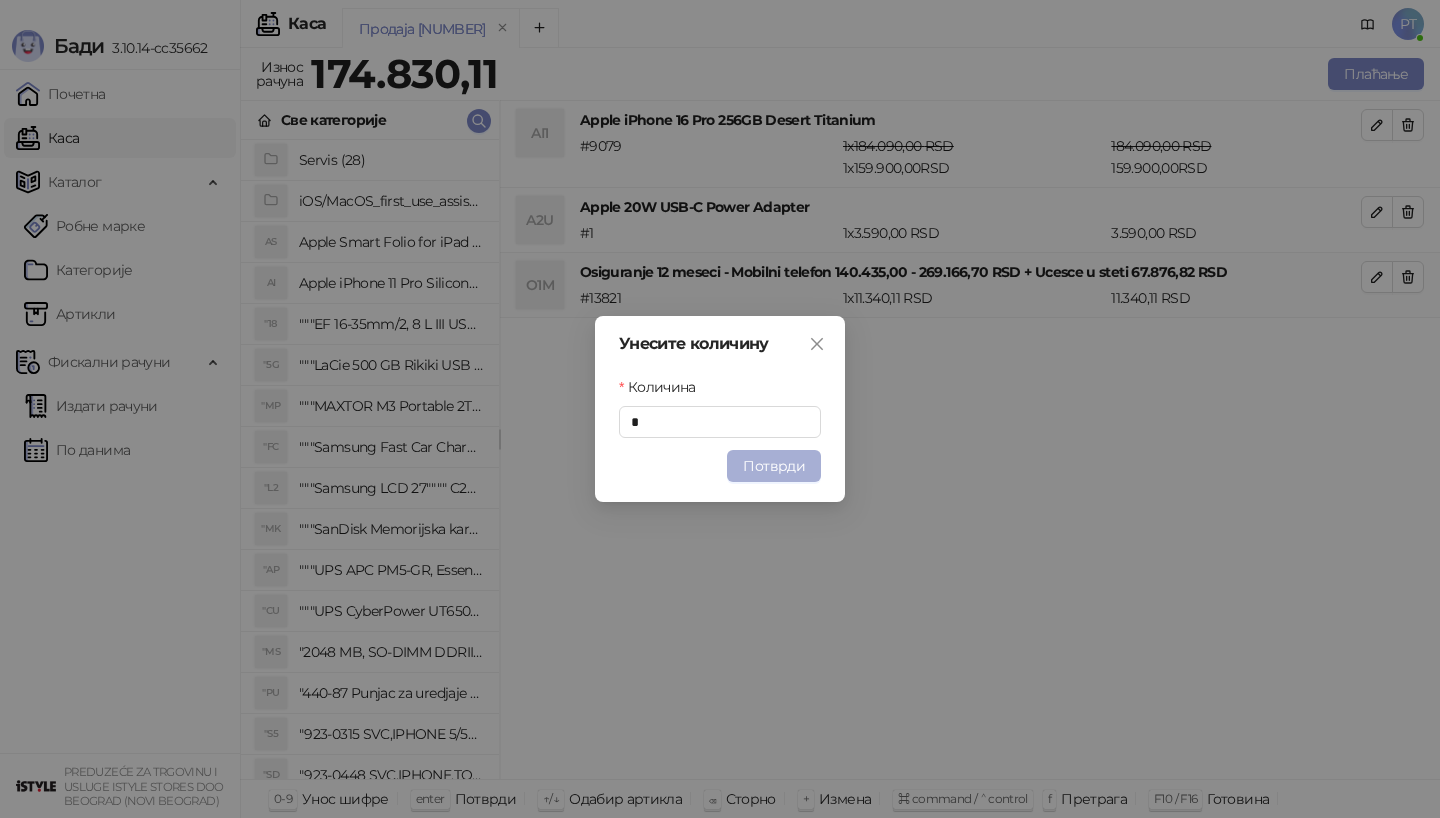 click on "Потврди" at bounding box center [774, 466] 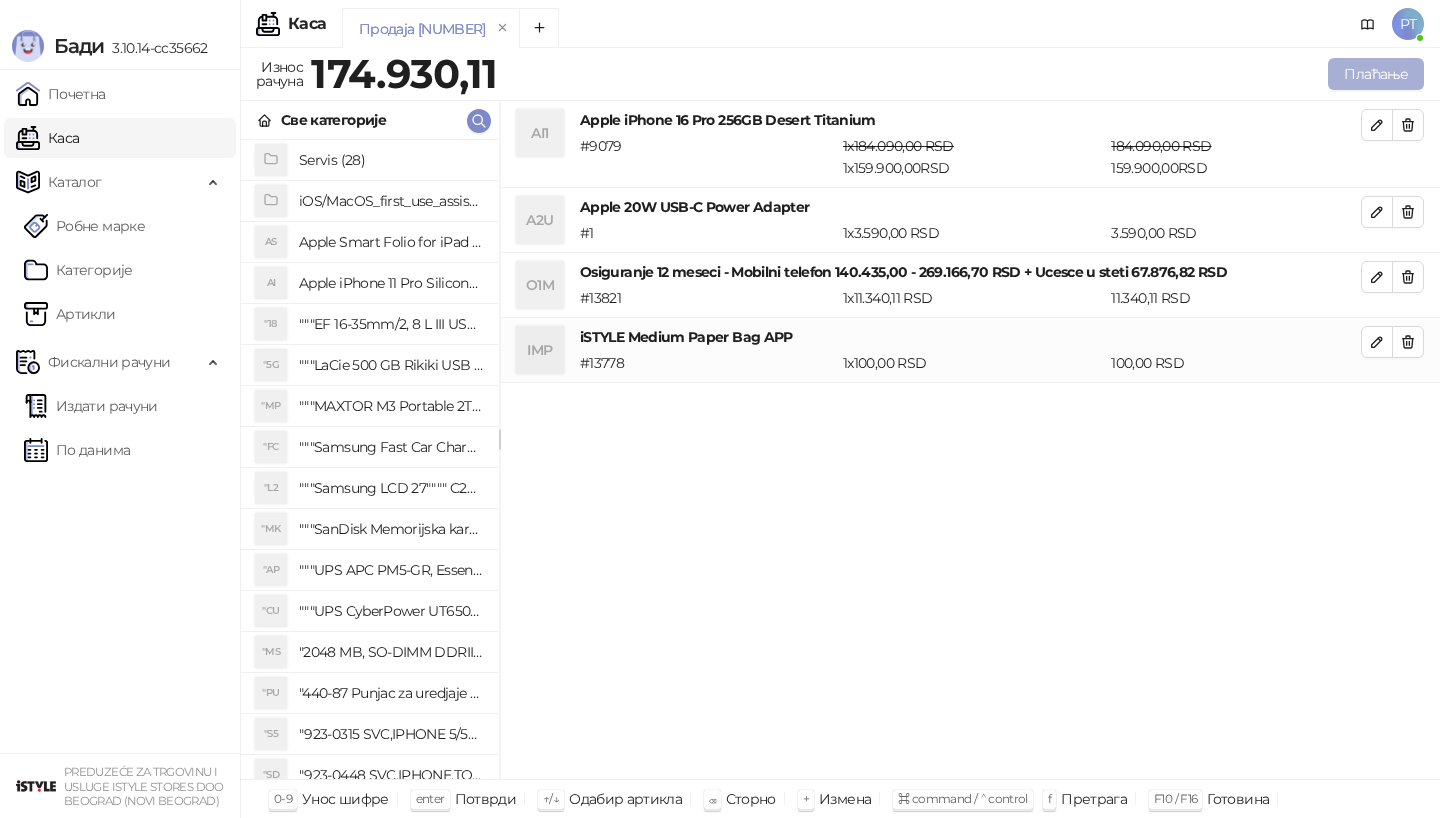 click on "Плаћање" at bounding box center [1376, 74] 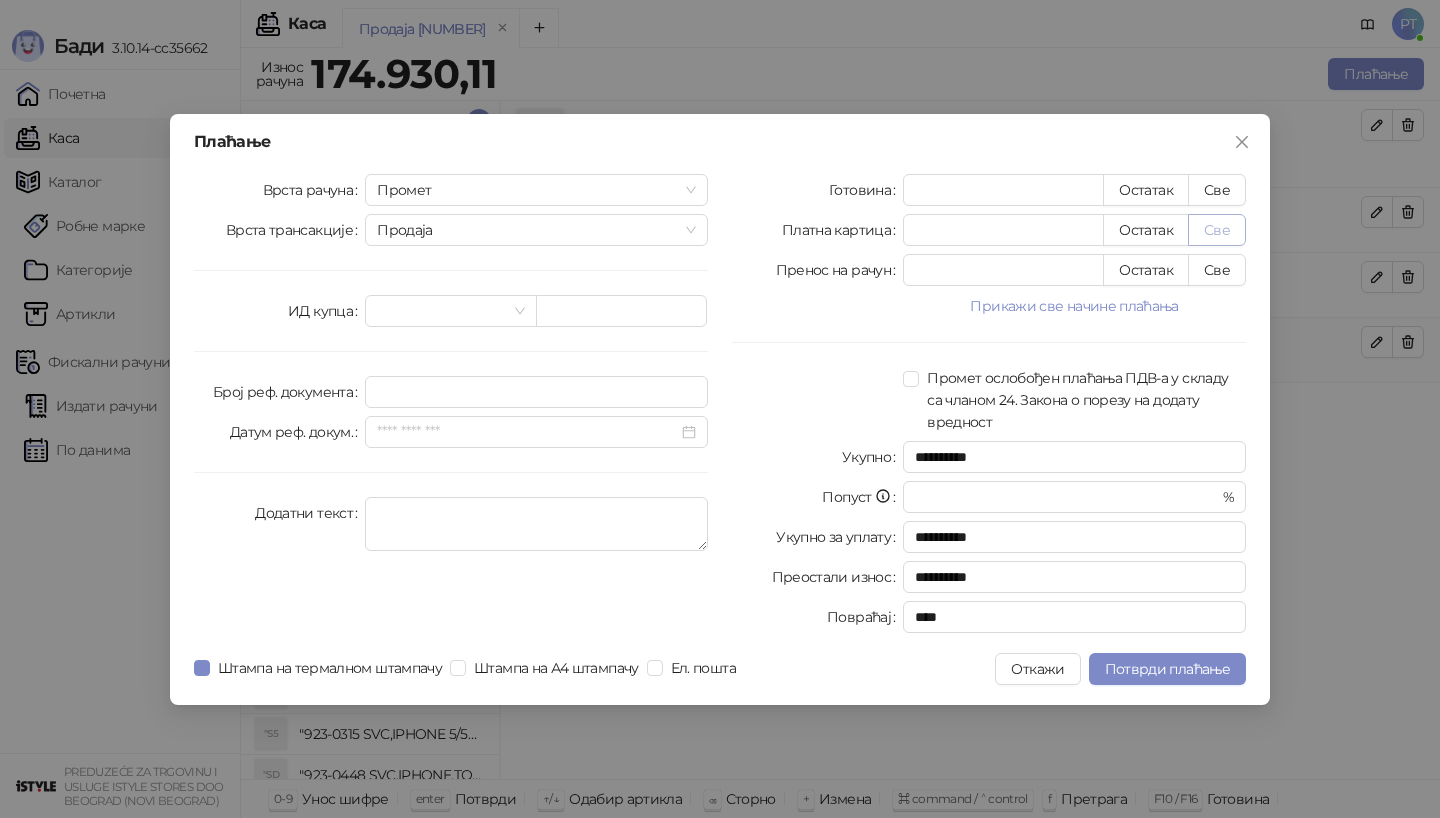 click on "Све" at bounding box center (1217, 230) 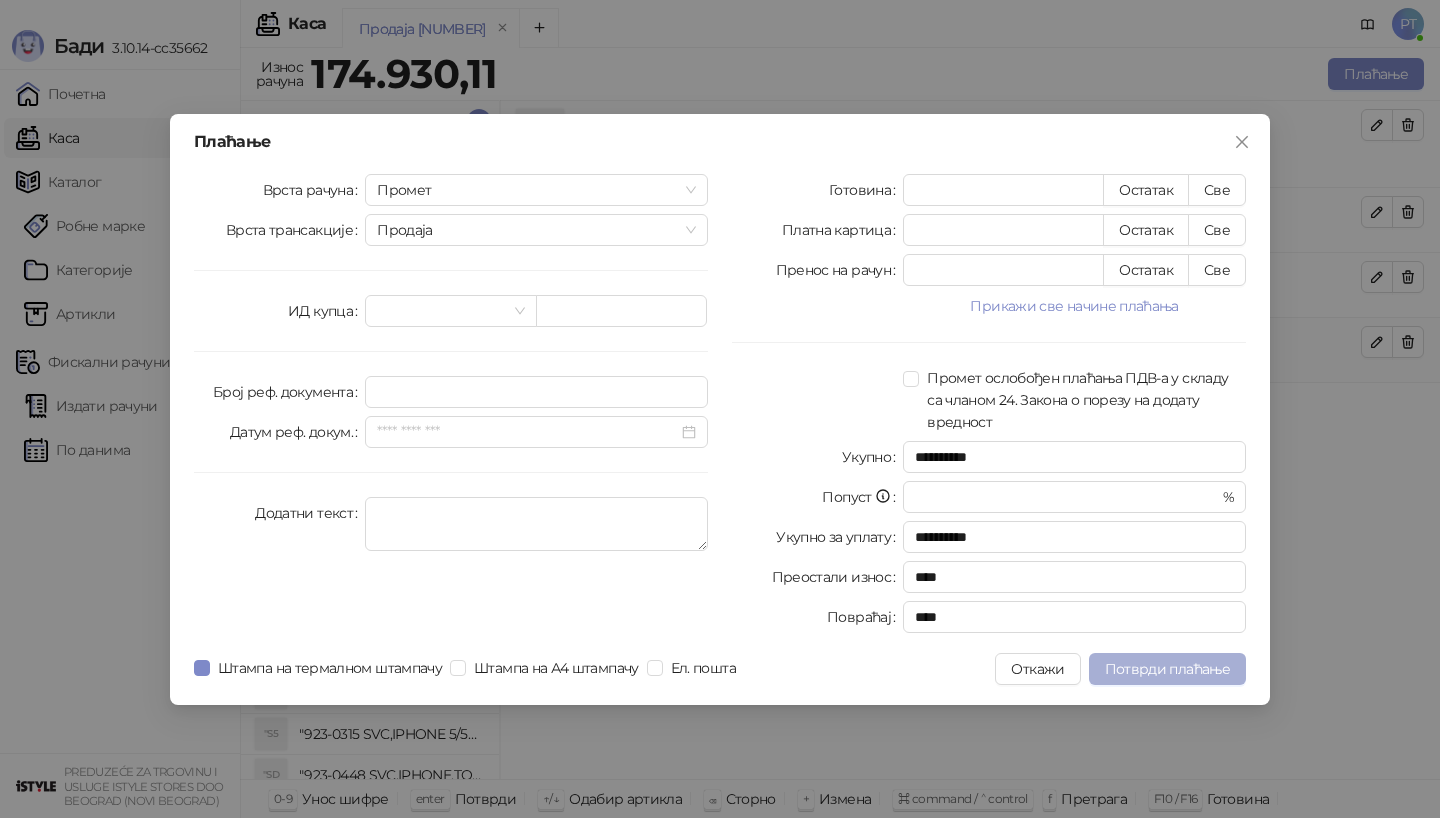 click on "Потврди плаћање" at bounding box center (1167, 669) 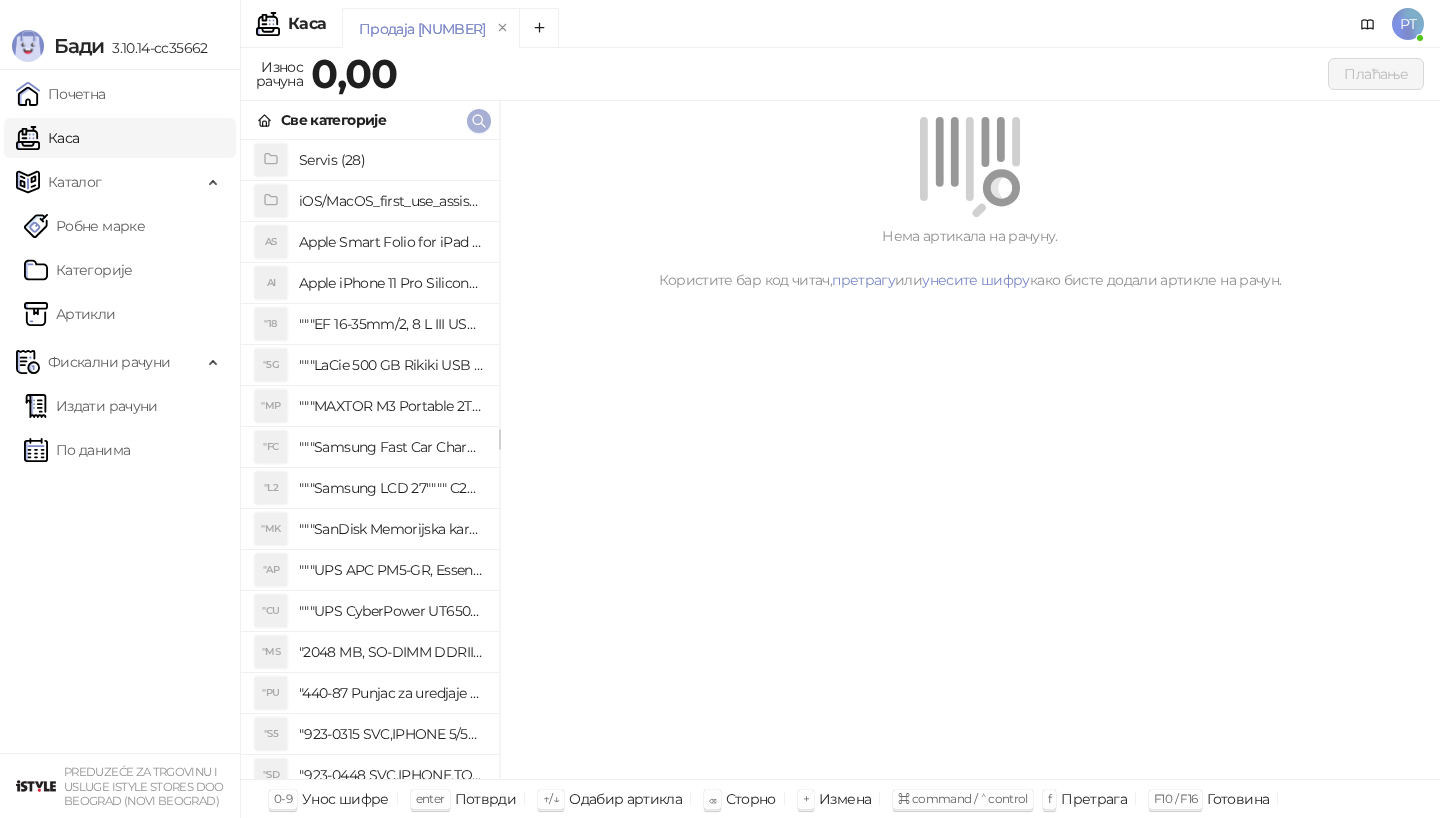click 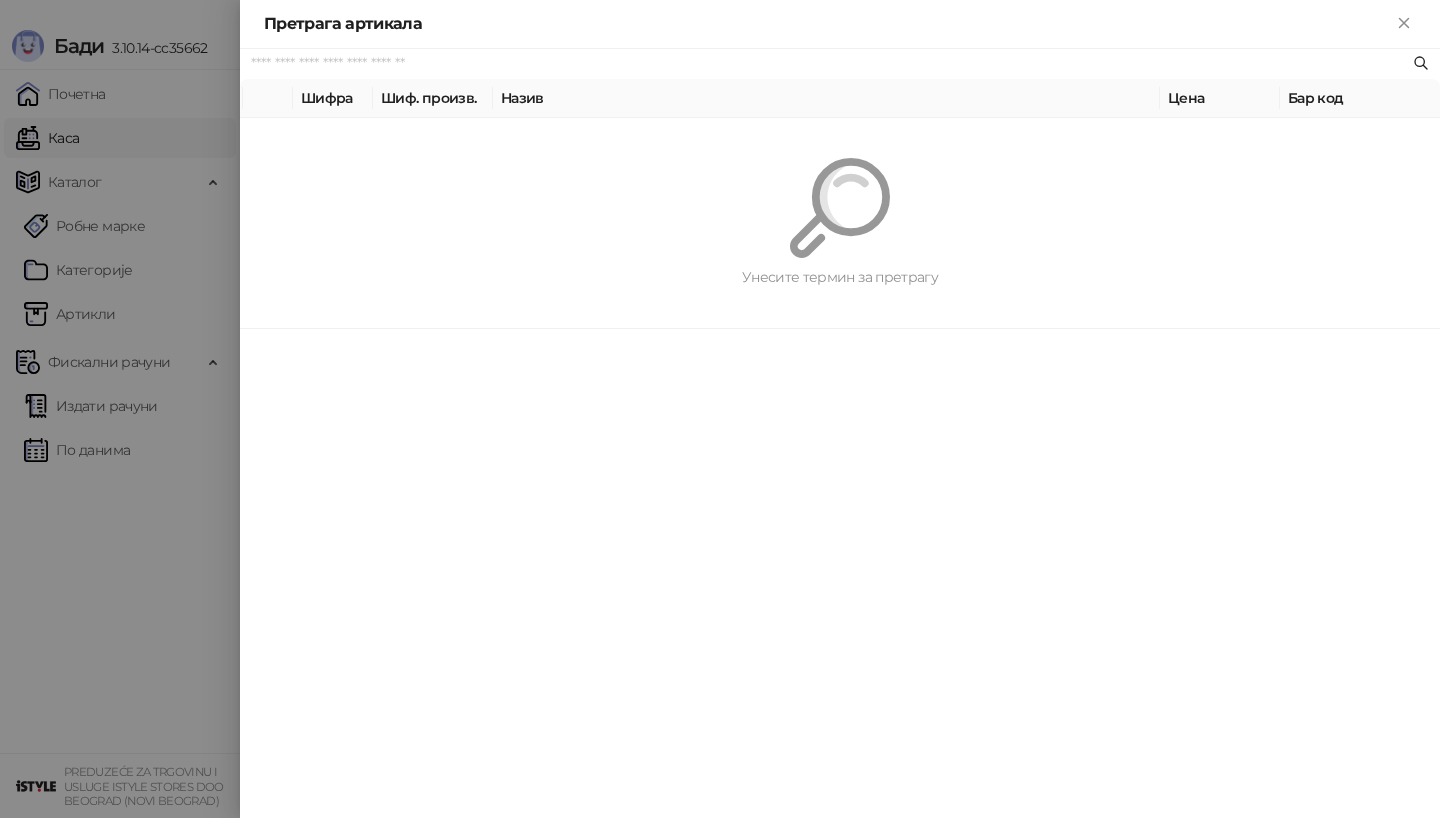 paste on "*********" 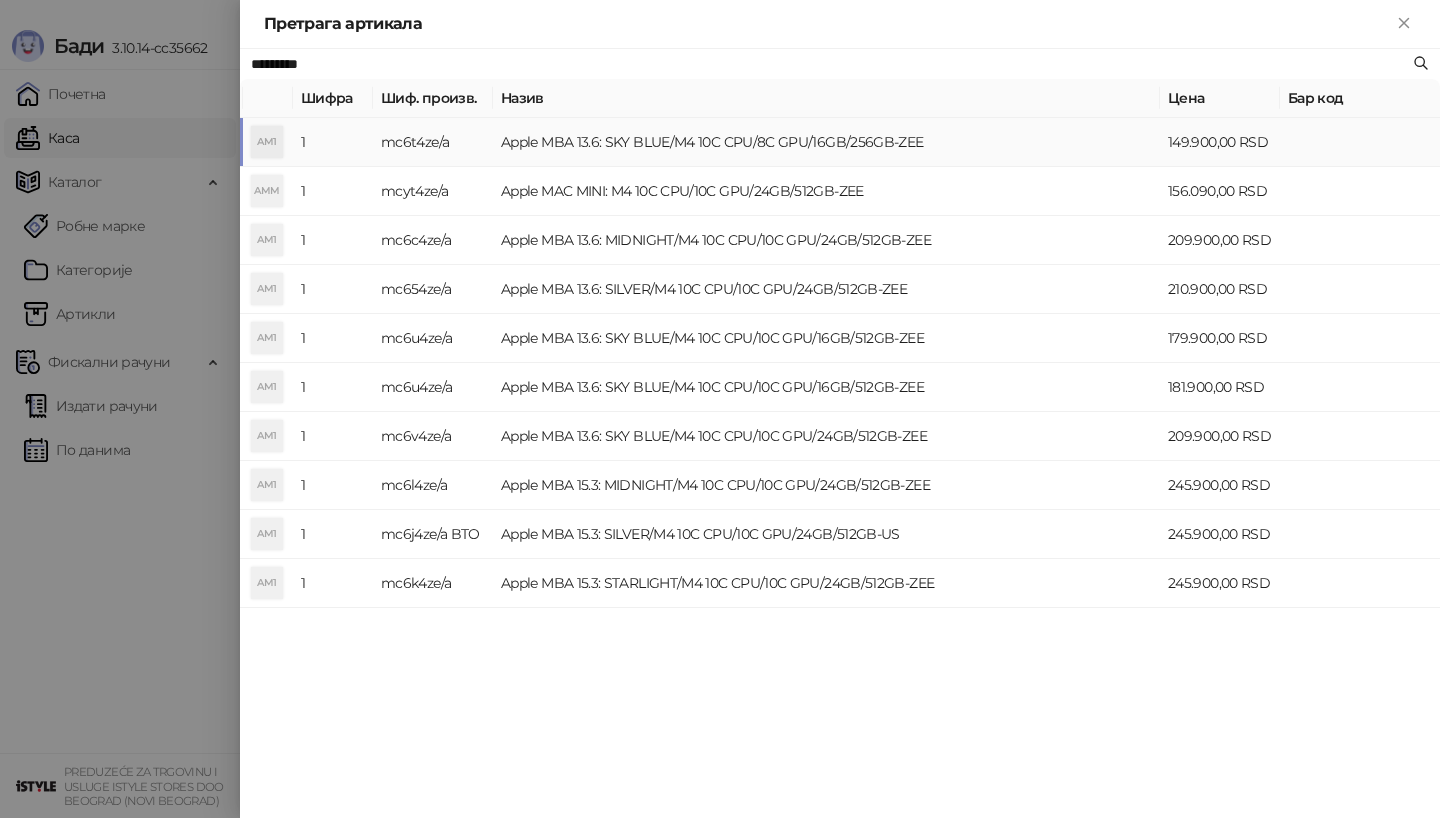type on "*********" 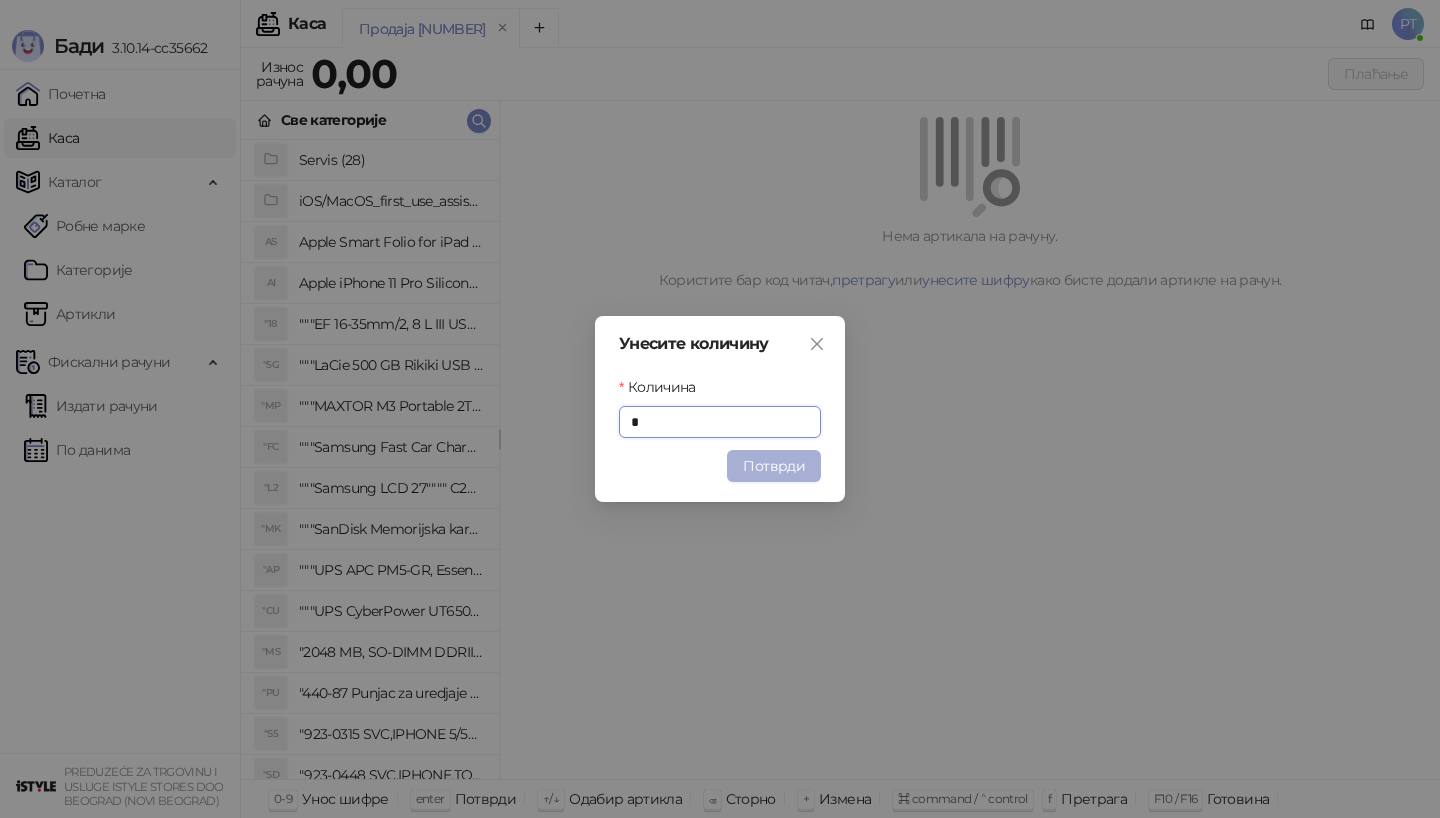 click on "Потврди" at bounding box center (774, 466) 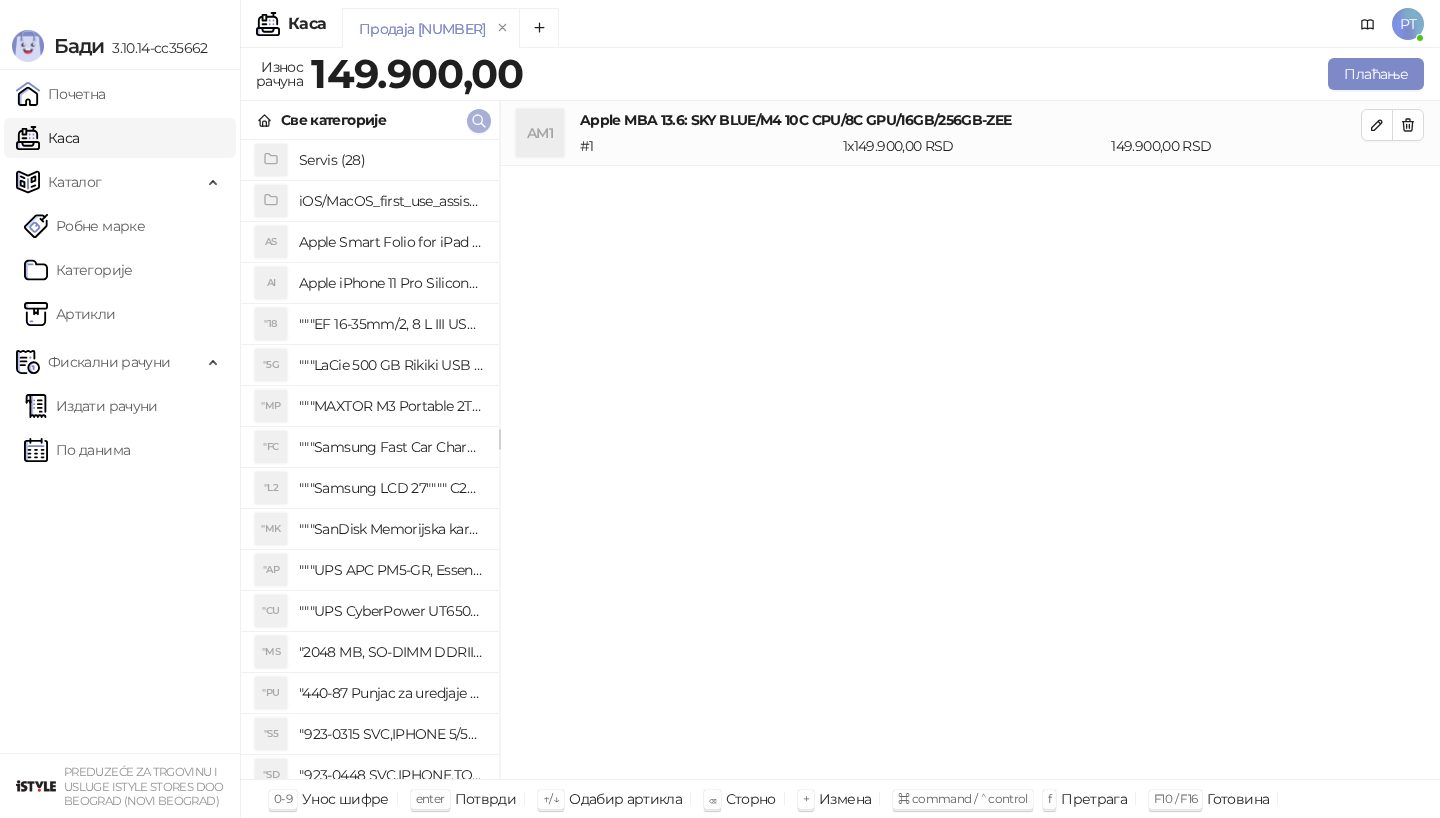 type 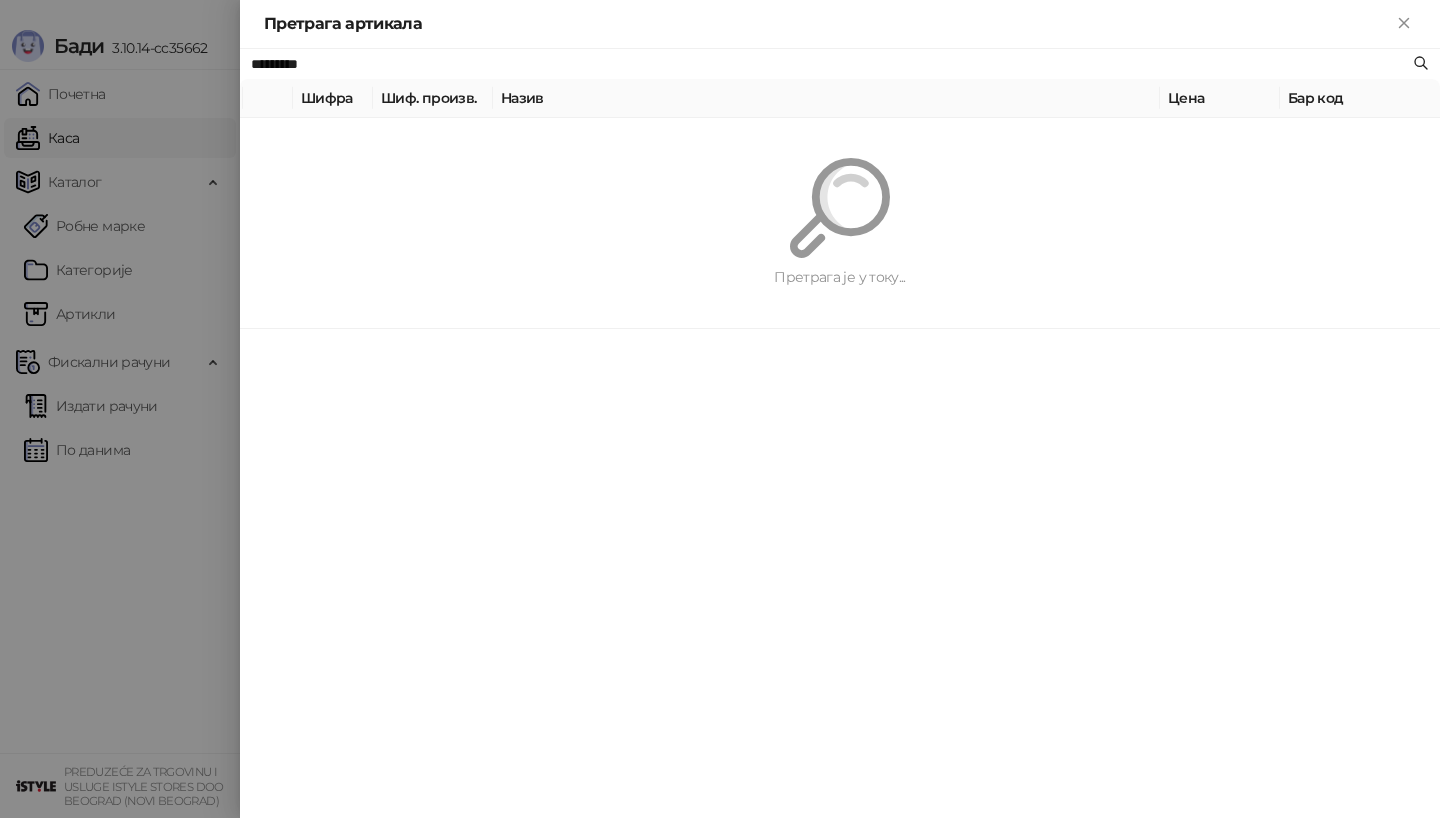 paste on "**********" 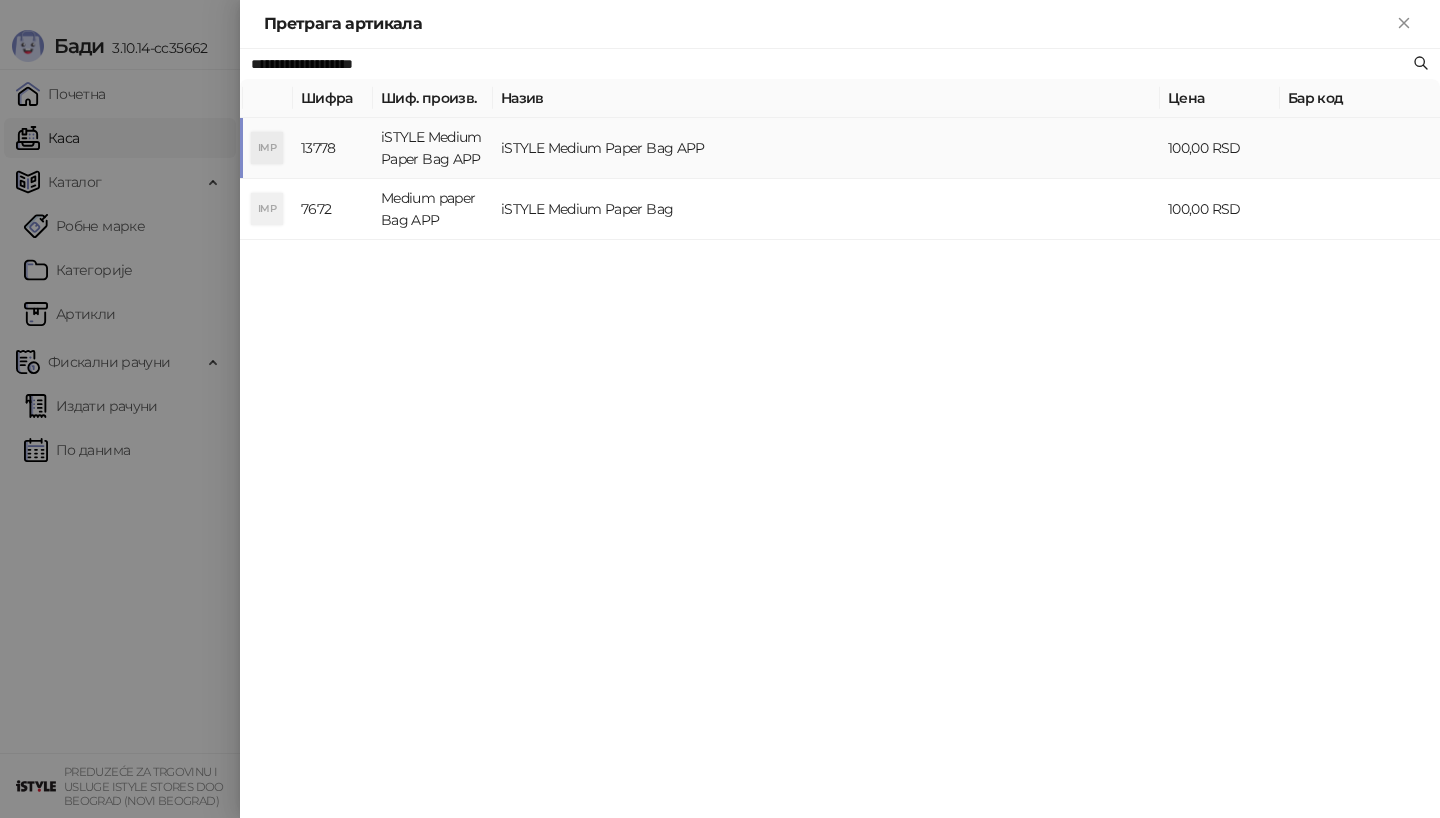 type on "**********" 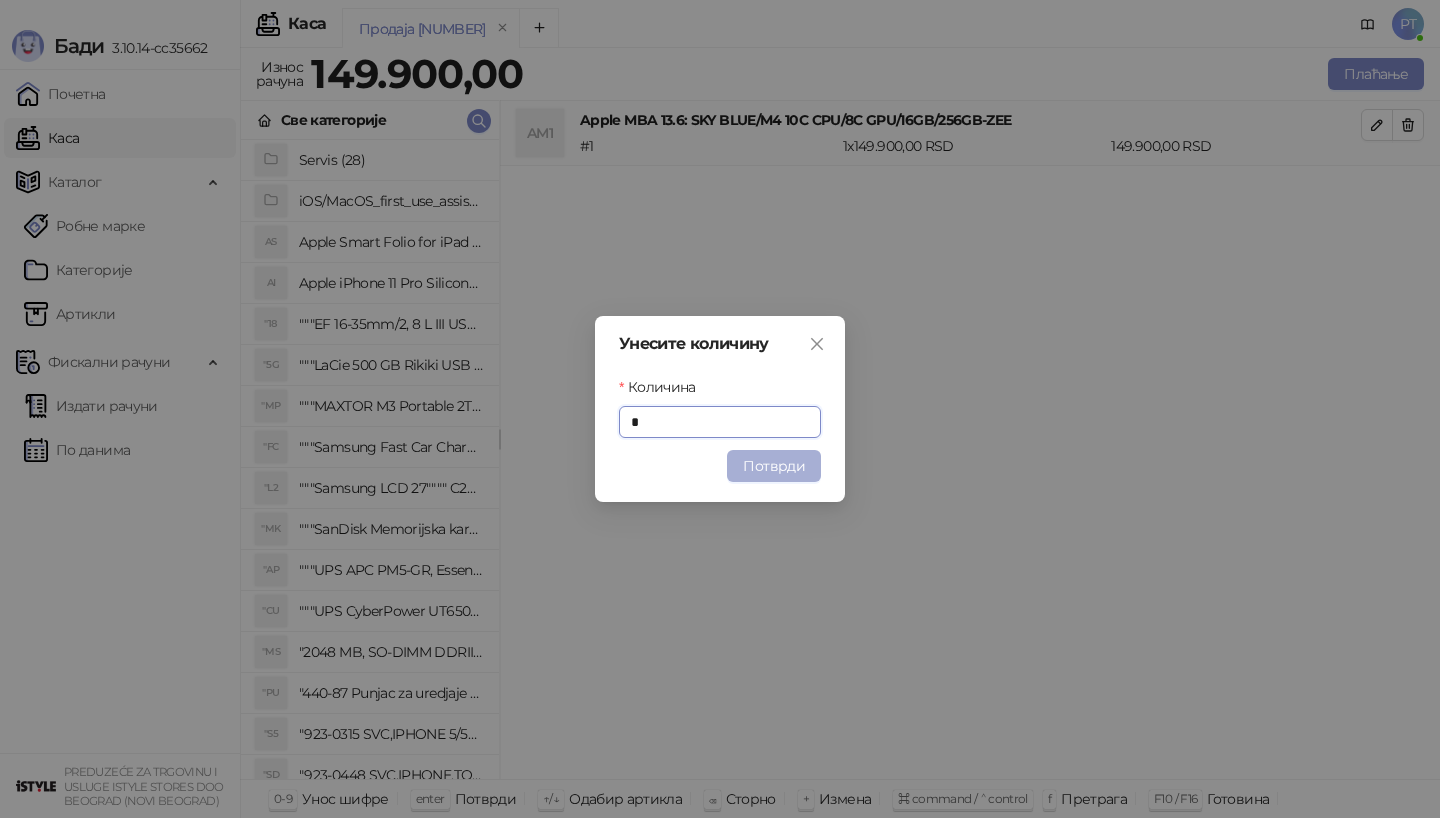 click on "Потврди" at bounding box center [774, 466] 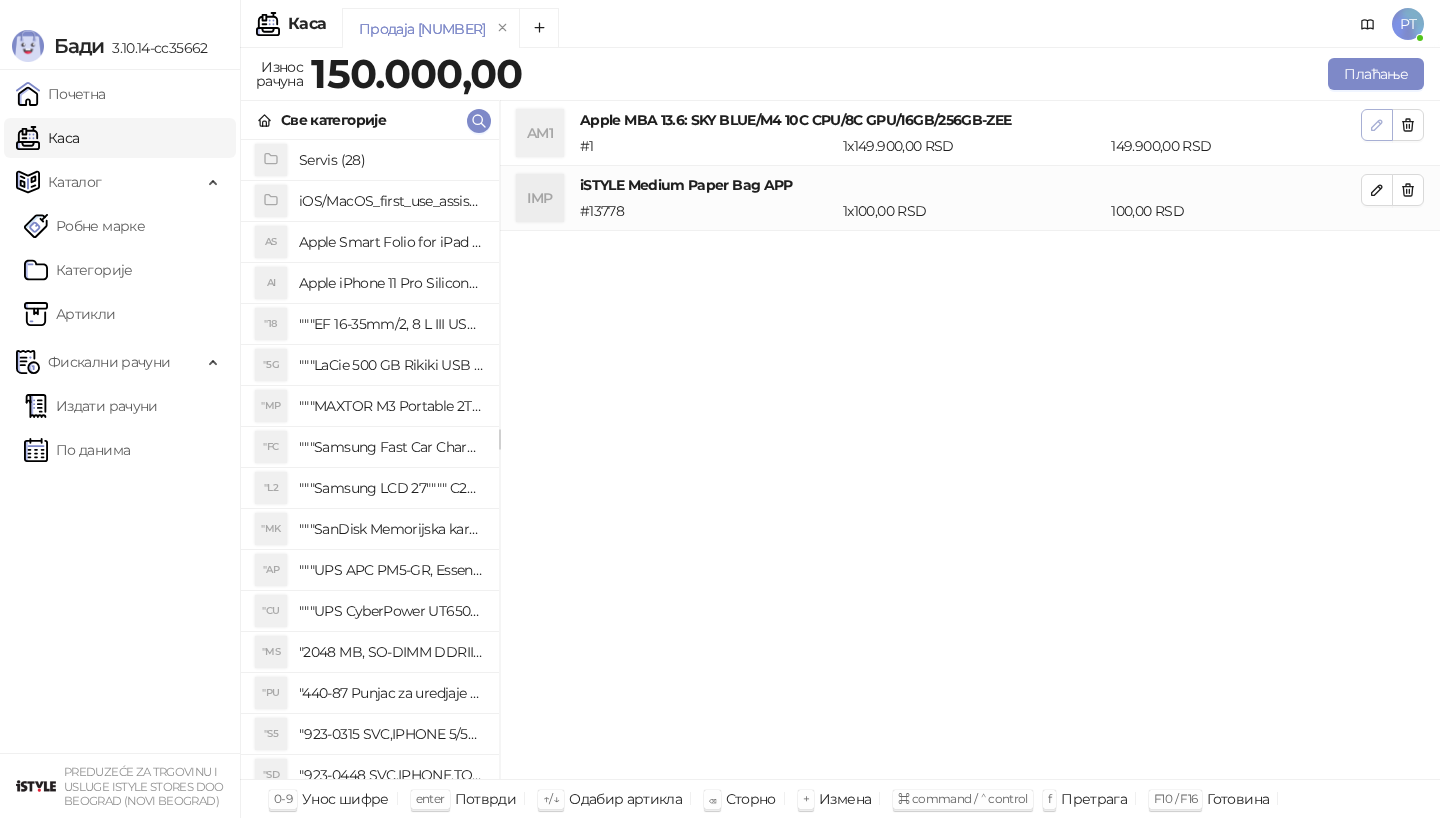 click 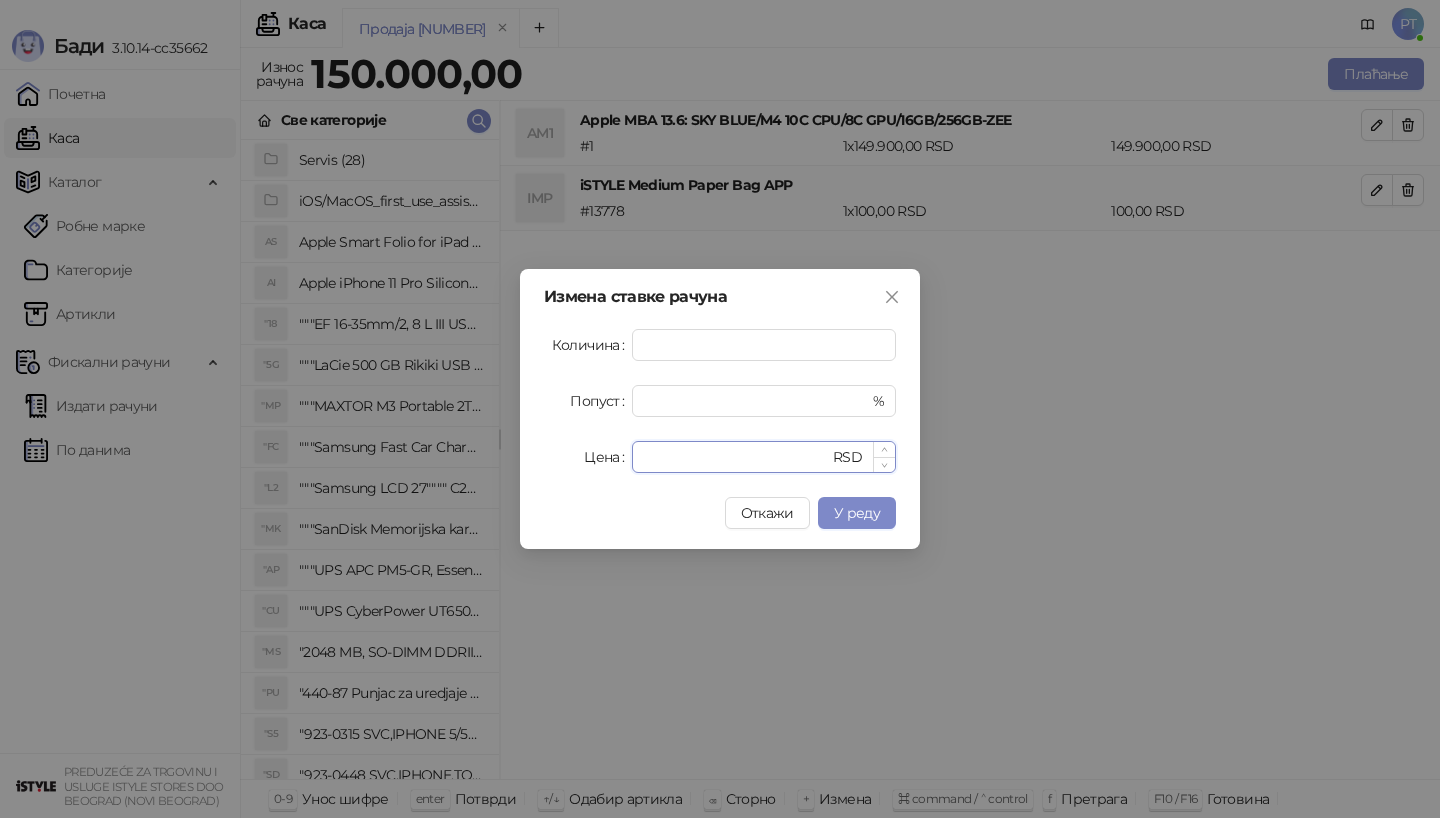 click on "******" at bounding box center (736, 457) 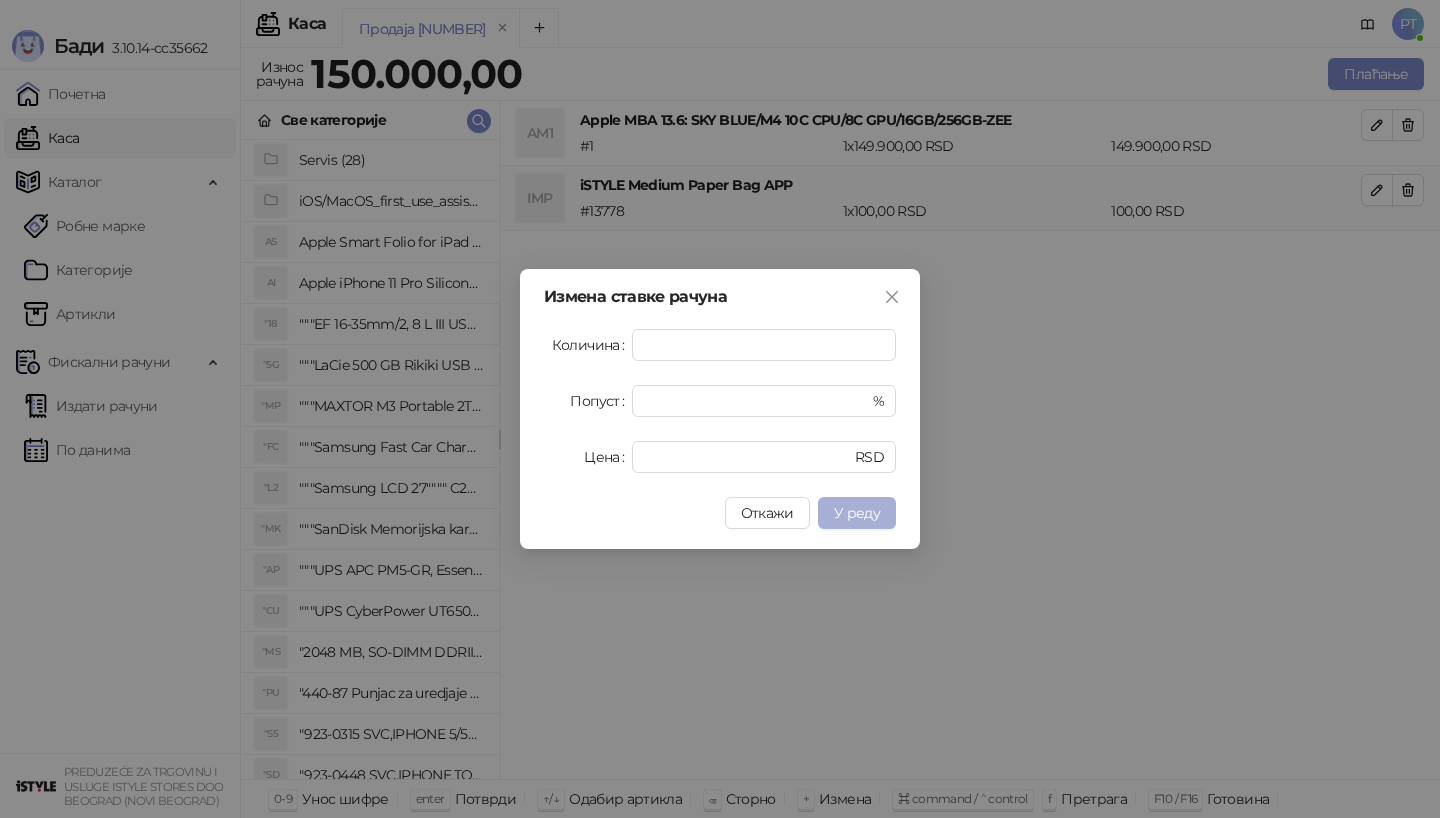 type on "******" 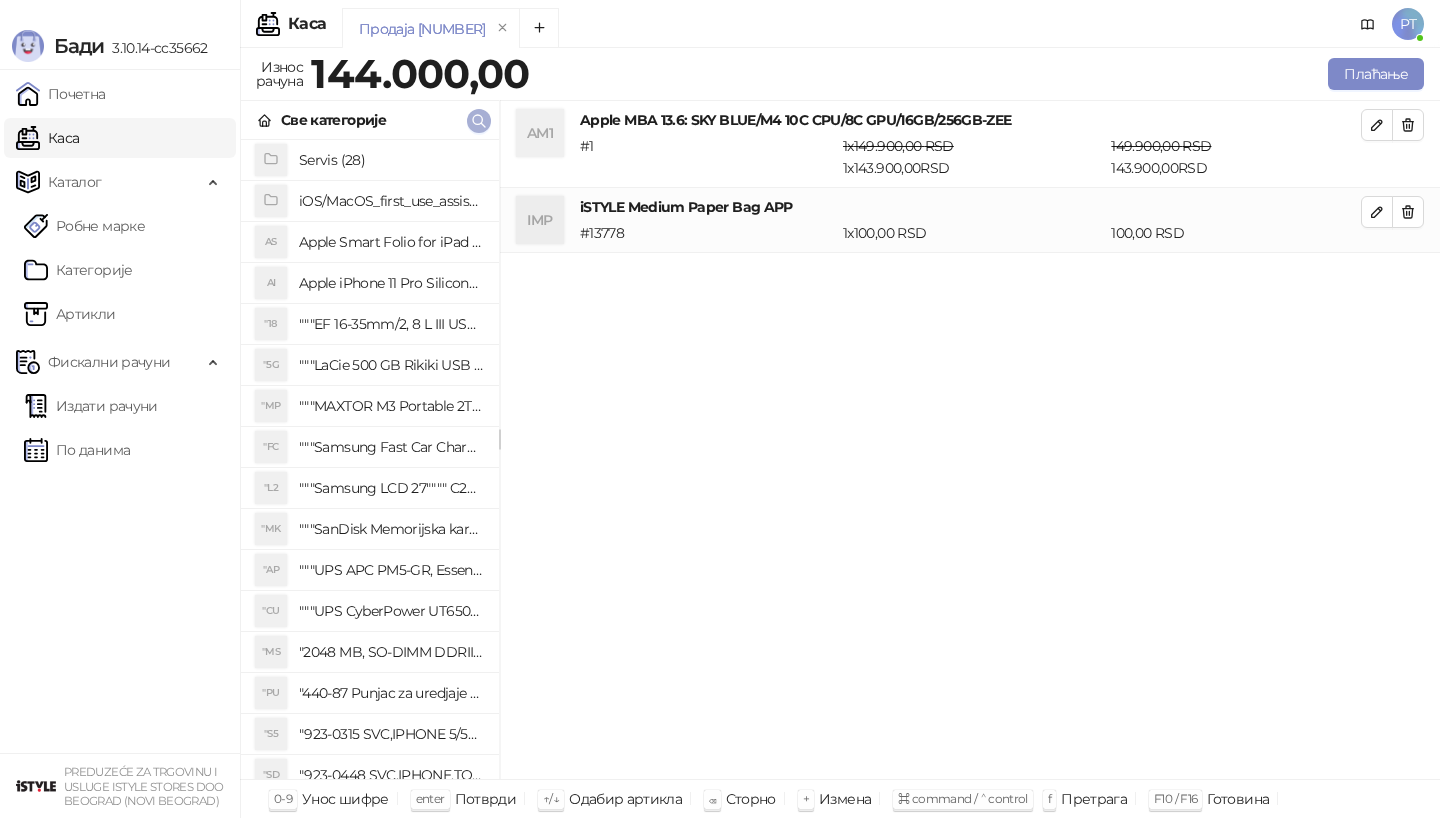 click 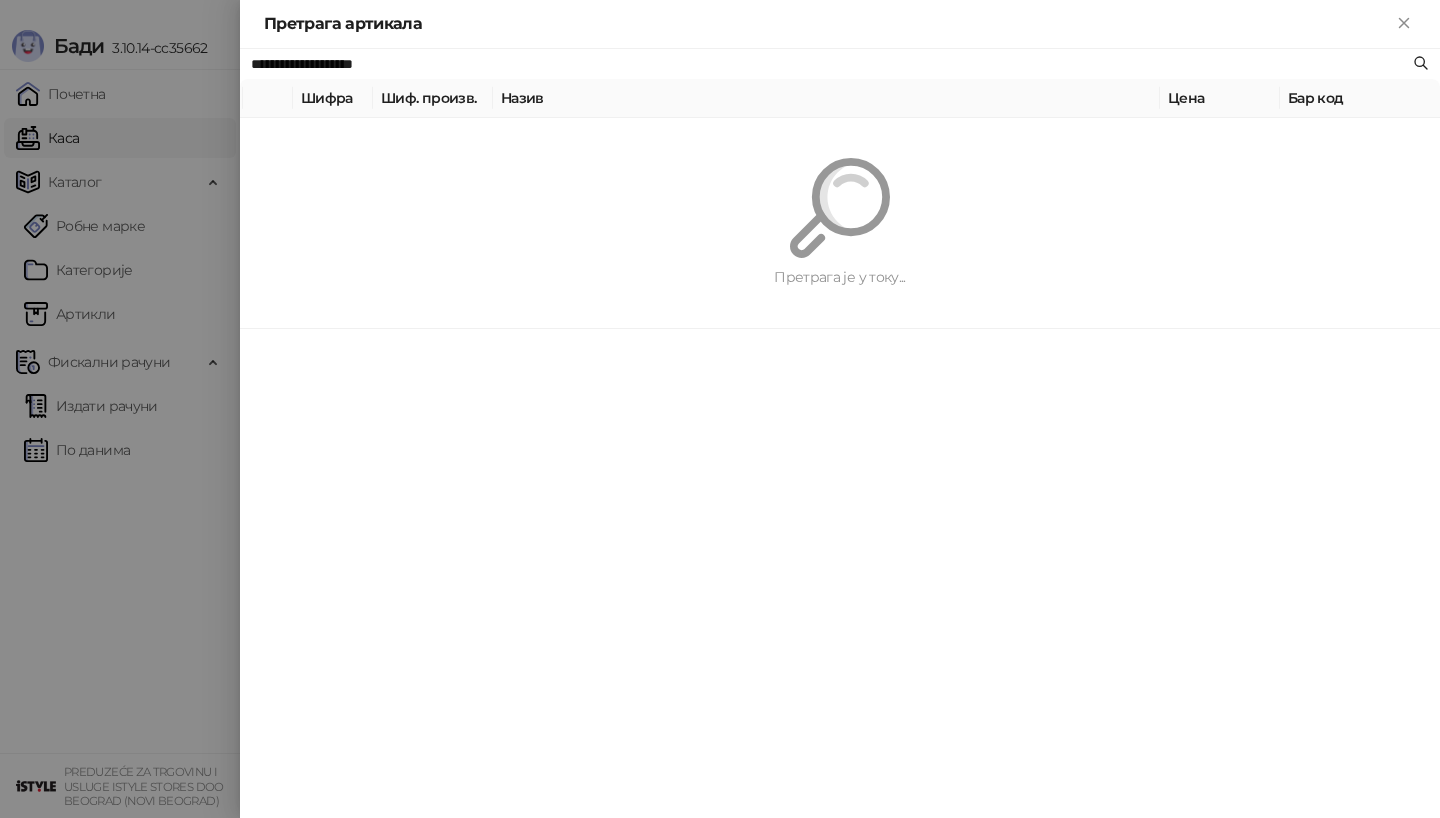 paste 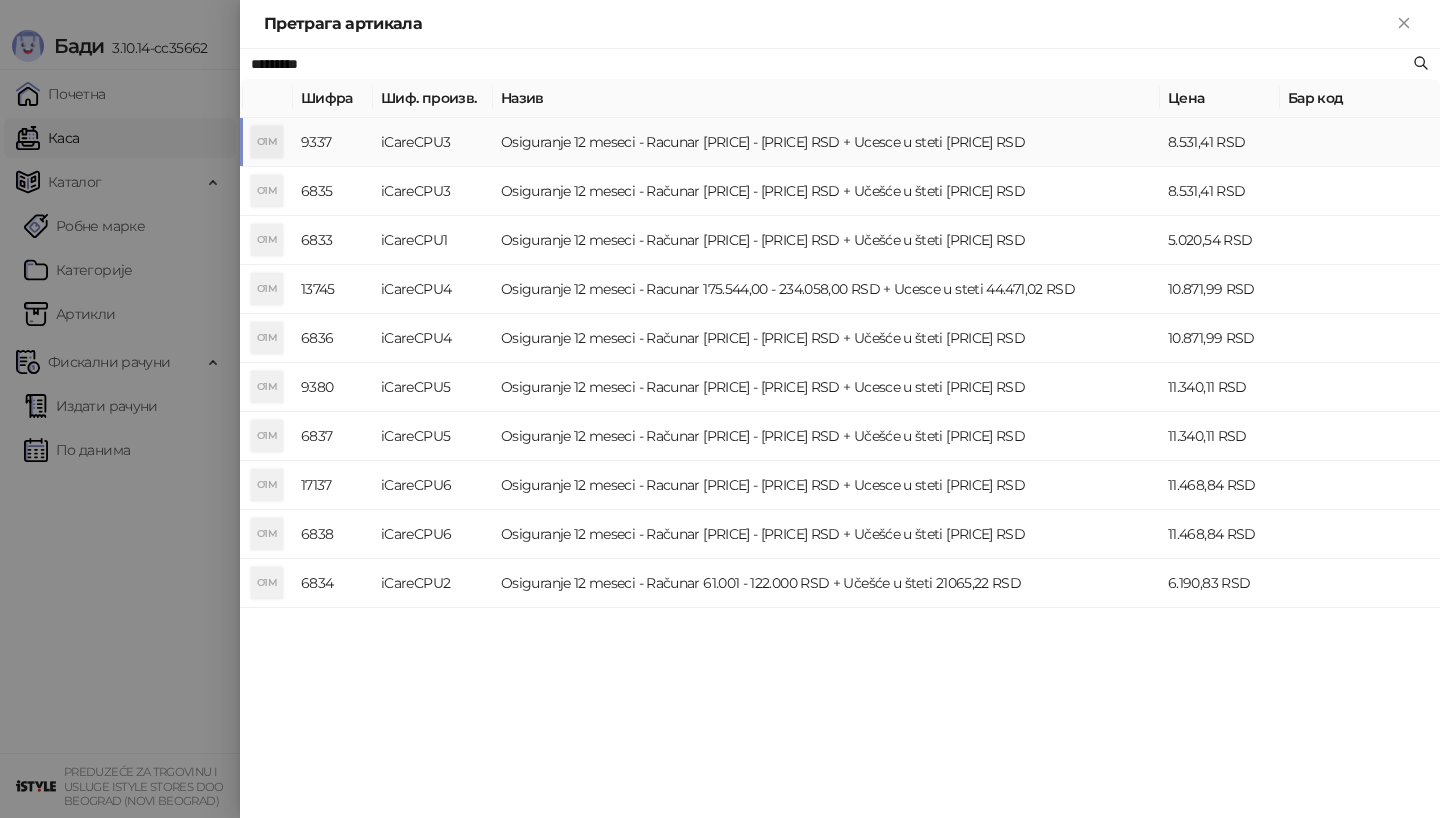 type on "*********" 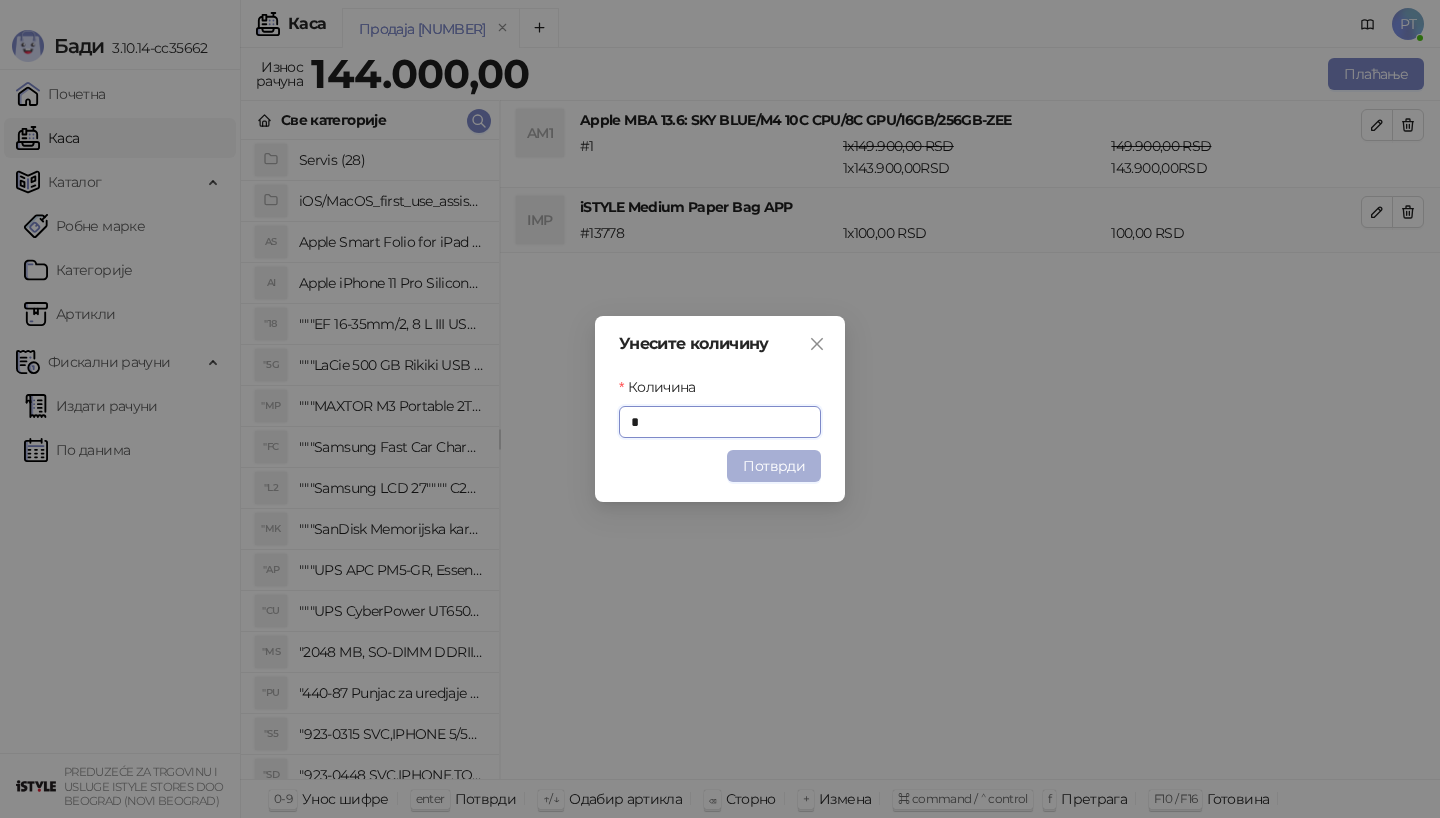 click on "Потврди" at bounding box center (774, 466) 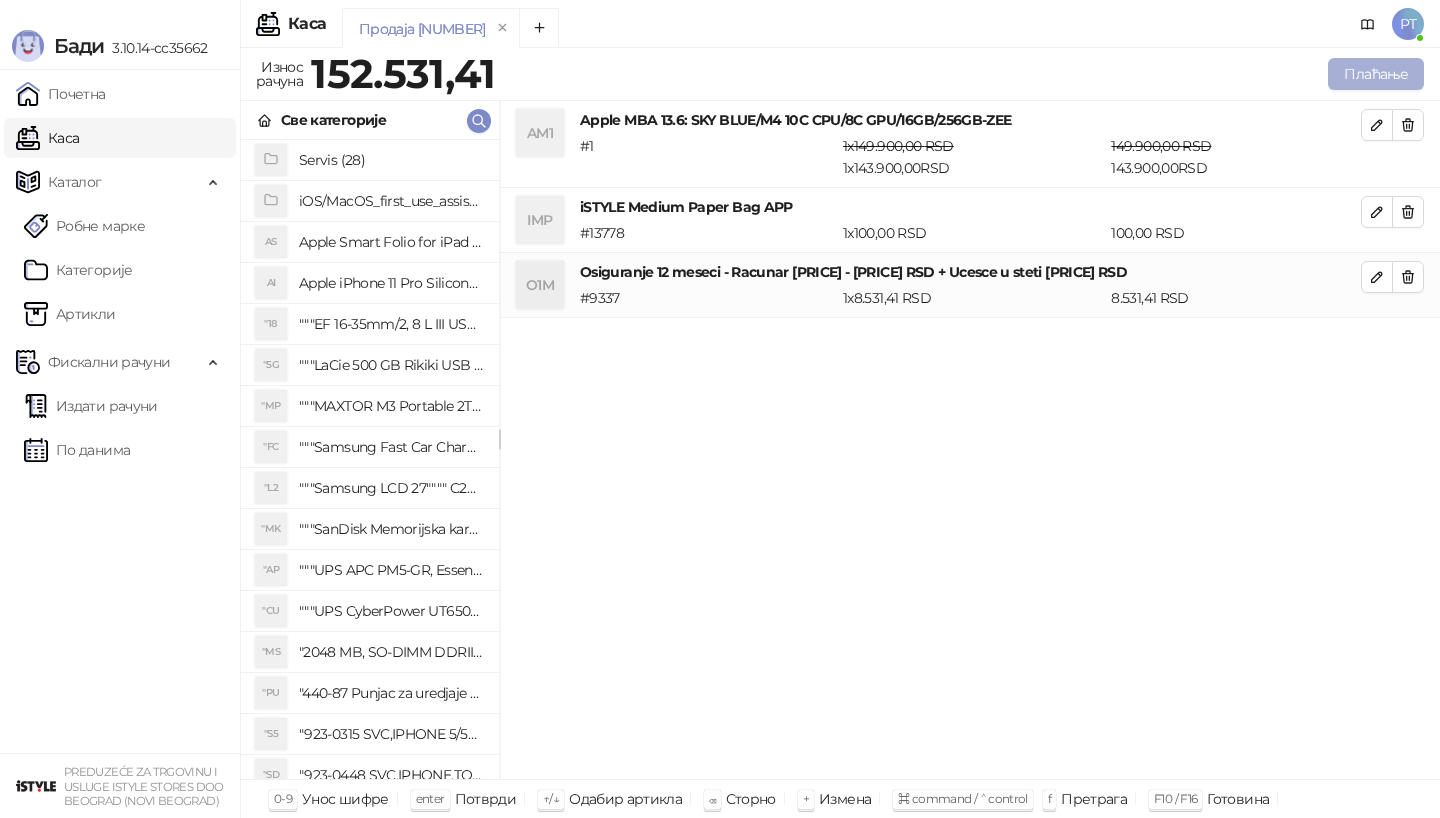 click on "Плаћање" at bounding box center [1376, 74] 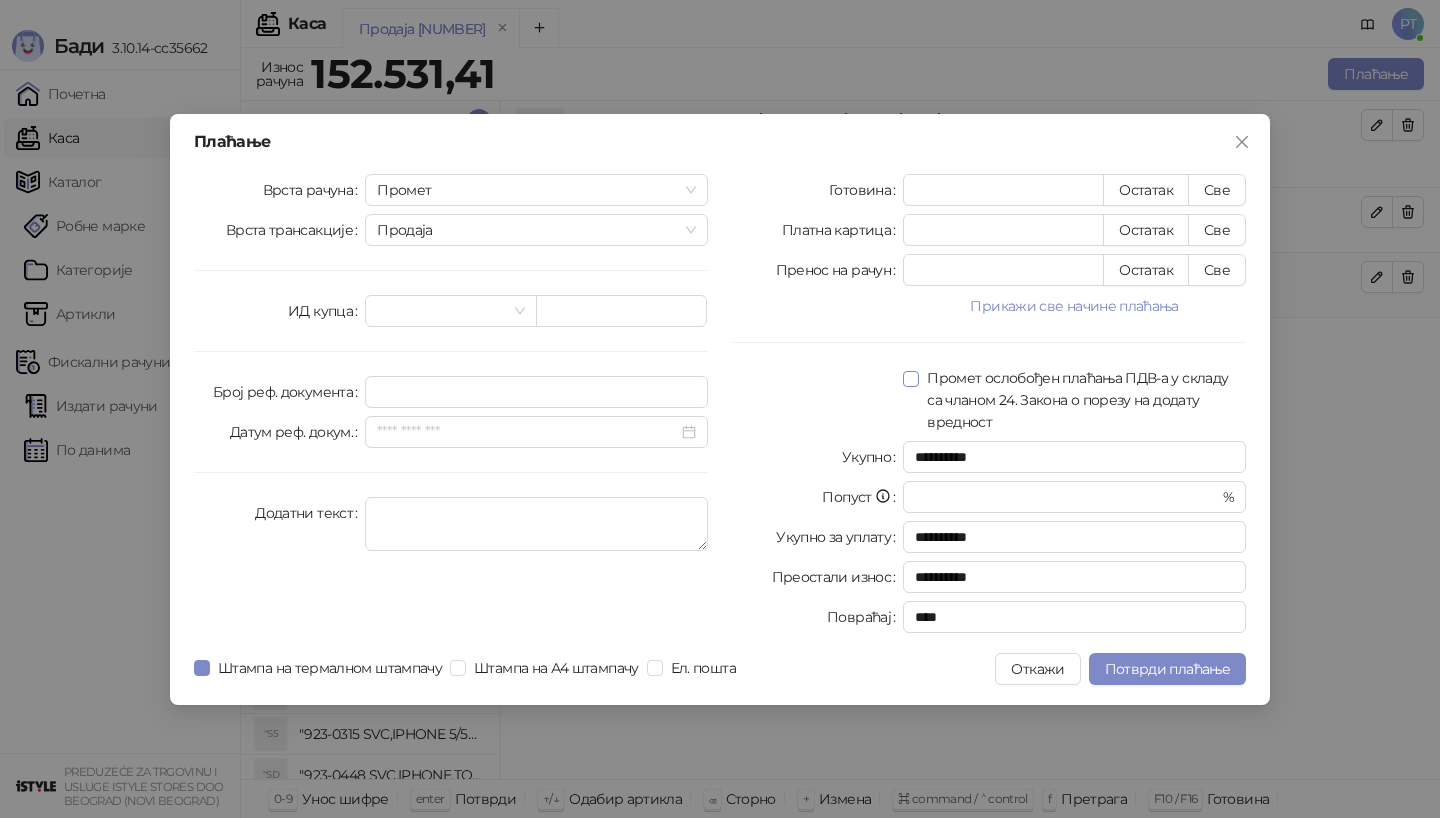 click on "Све" at bounding box center [1217, 230] 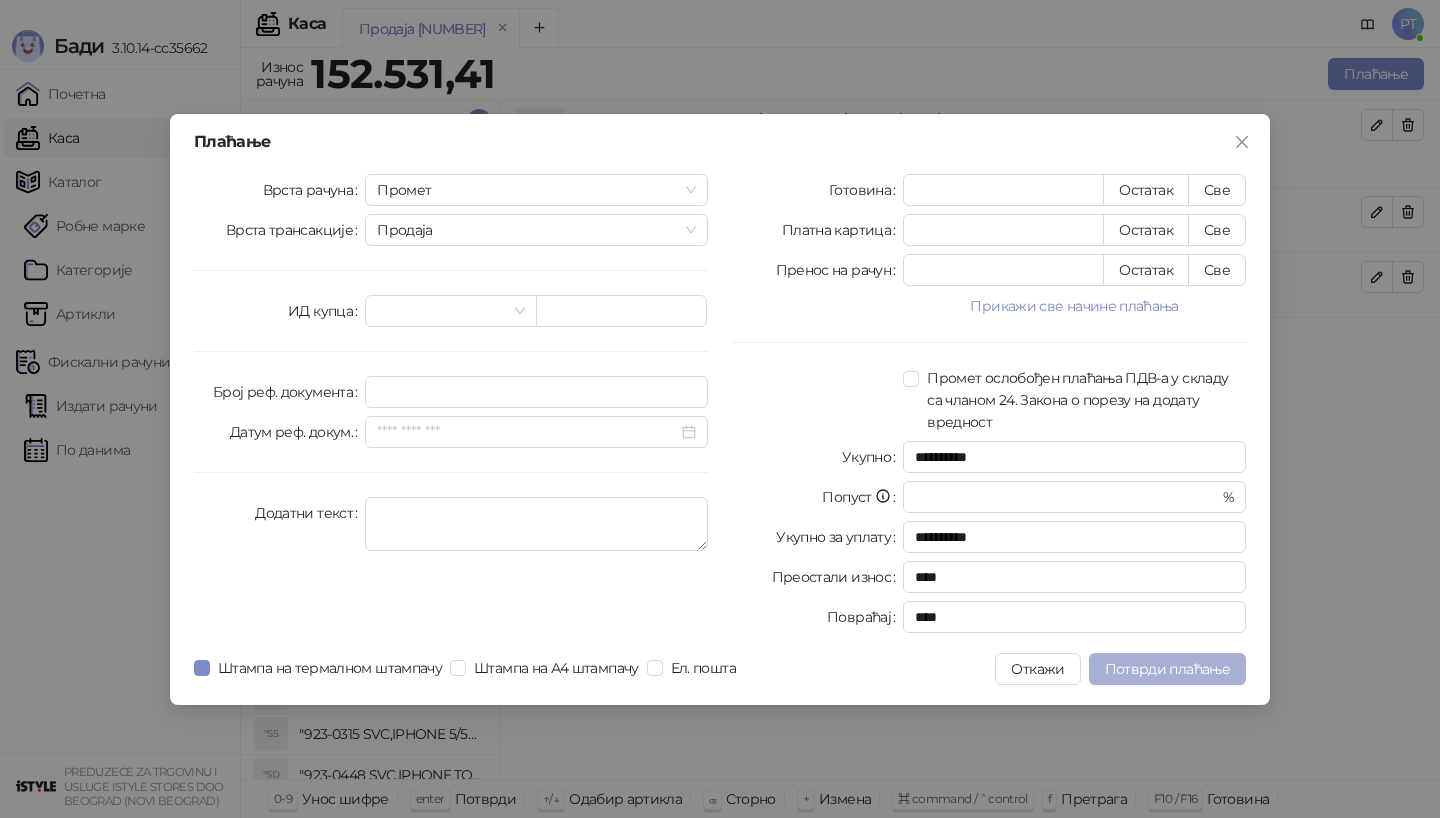 click on "Потврди плаћање" at bounding box center (1167, 669) 